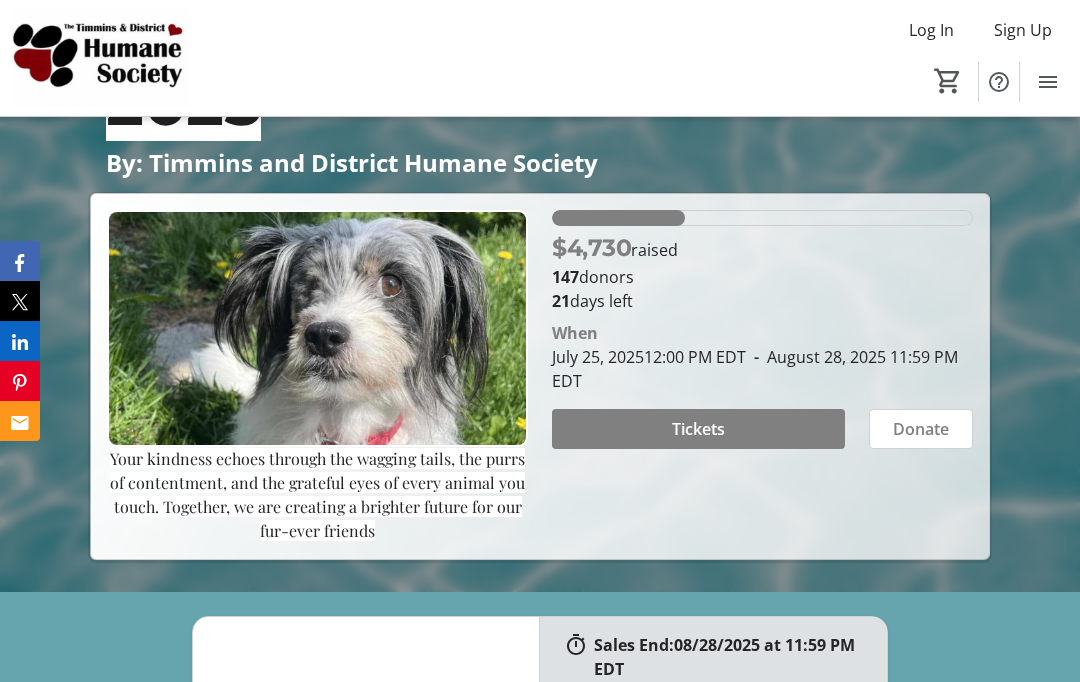 scroll, scrollTop: 260, scrollLeft: 0, axis: vertical 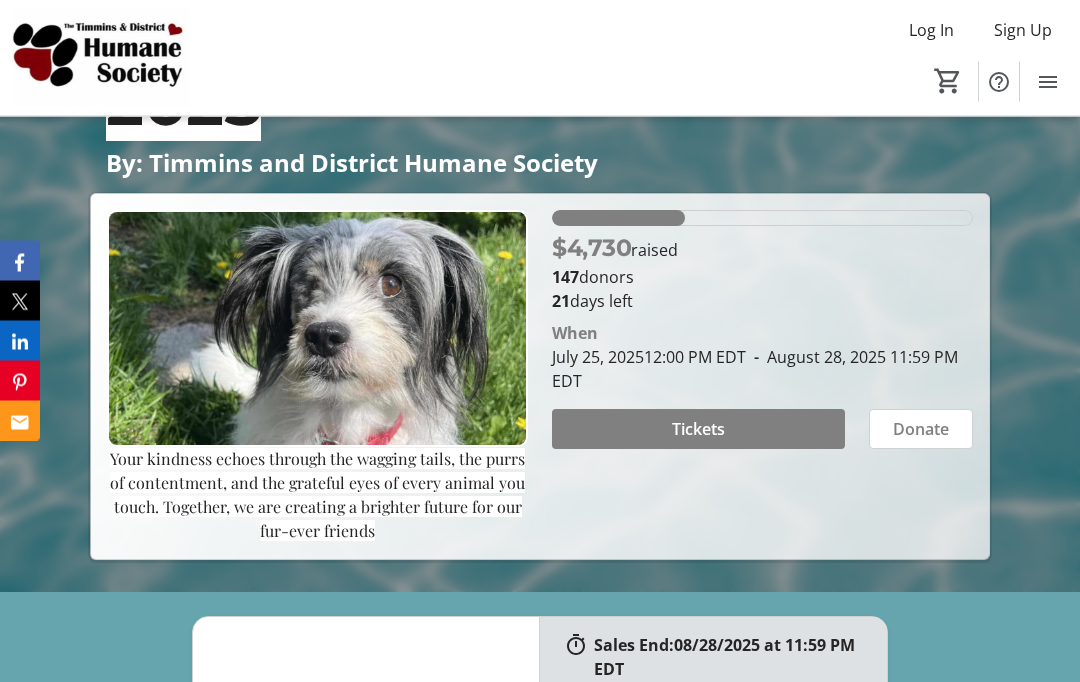click at bounding box center (698, 430) 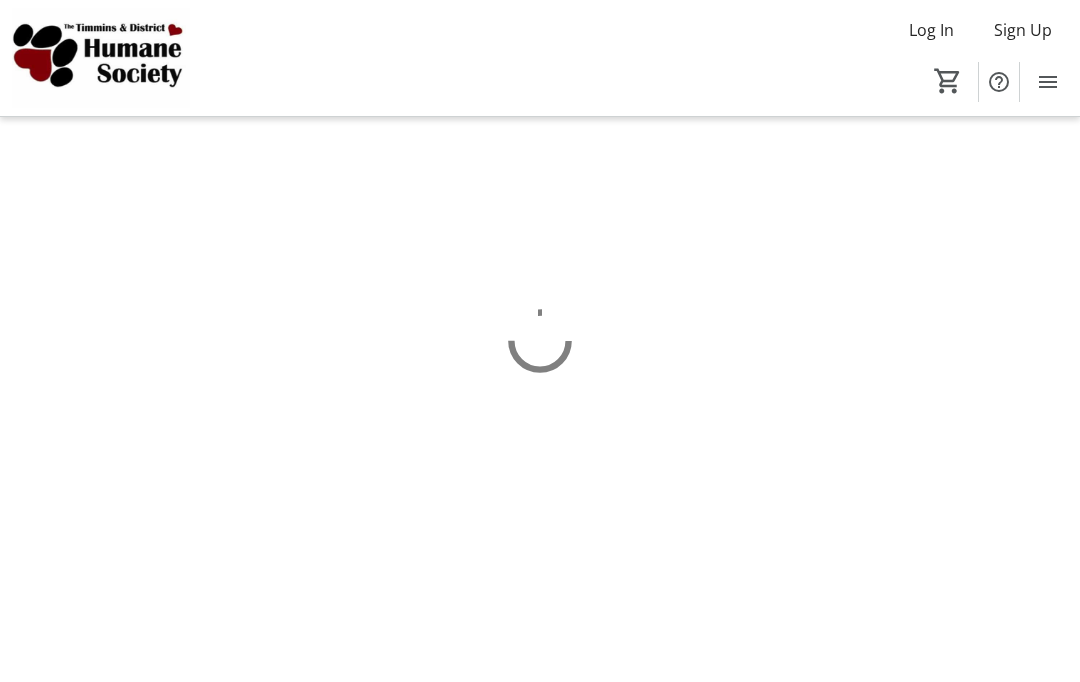 scroll, scrollTop: 84, scrollLeft: 0, axis: vertical 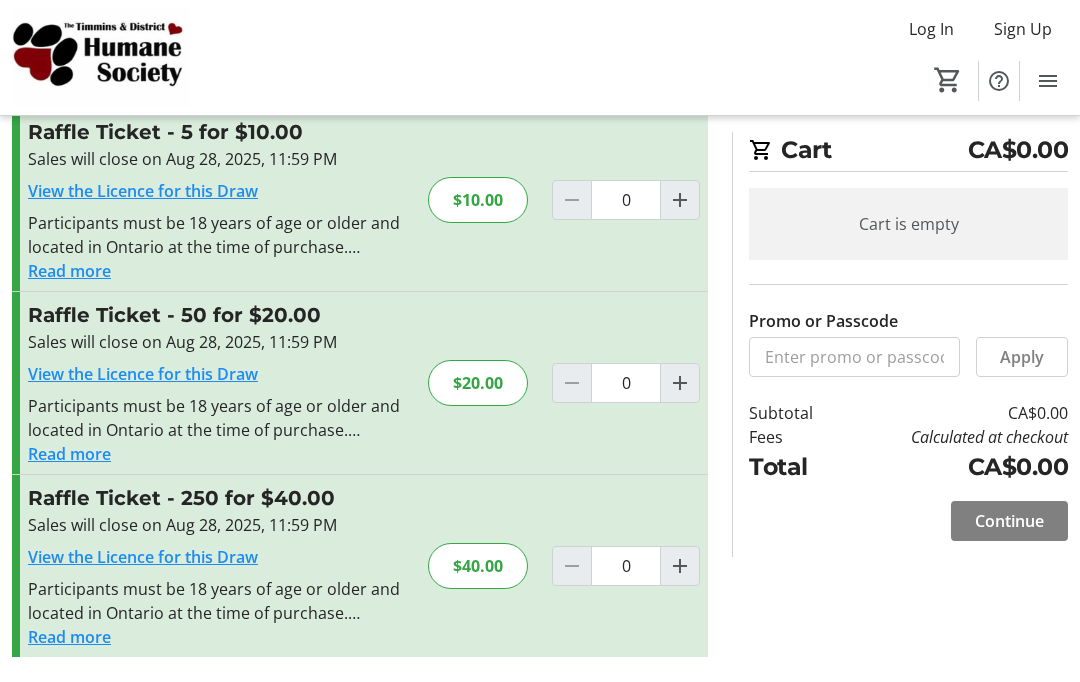 click on "Read more" 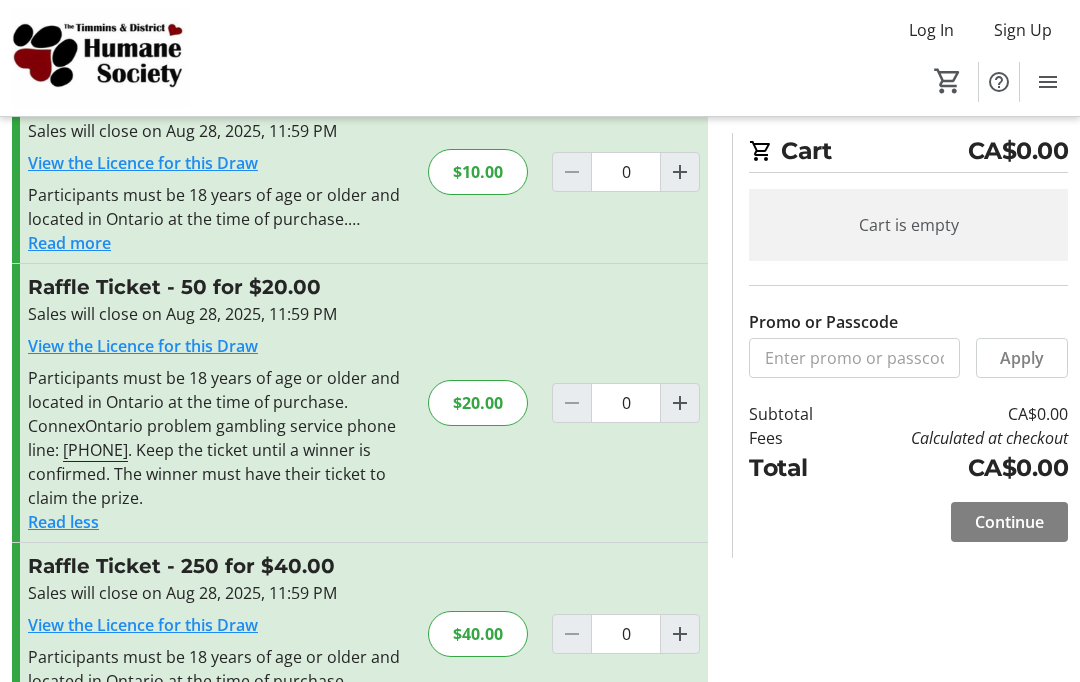 scroll, scrollTop: 0, scrollLeft: 0, axis: both 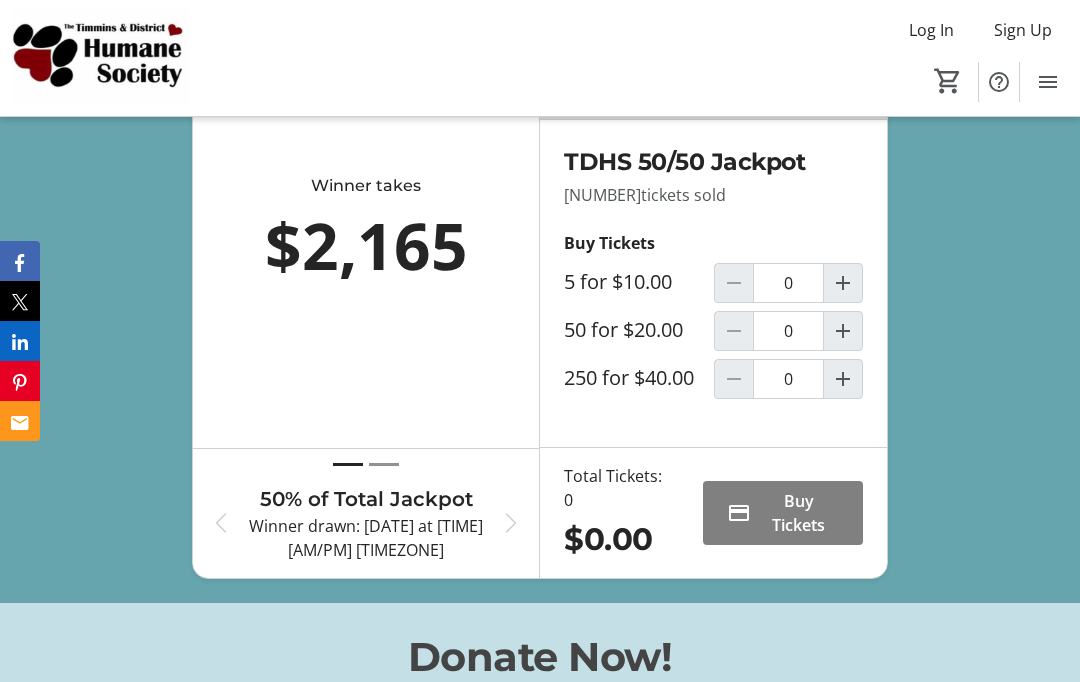 click on "Sales End: [DATE] at [TIME] [AM/PM] [TIMEZONE] [NUMBER] days left Winner takes [MONEY] Previous 50% of Total Jackpot Winner drawn: [DATE] at [TIME] [AM/PM] [TIMEZONE] Early Bird Prize  Winner drawn: [DATE] at [TIME] [AM/PM] [TIMEZONE] Next TDHS 50/50 Jackpot [NUMBER]  tickets sold  Buy Tickets  5 for $10.00  0  50 for $20.00  0  250 for $40.00  0 Total Tickets: 0  [$] [NUMBER]   Buy Tickets" at bounding box center (540, 300) 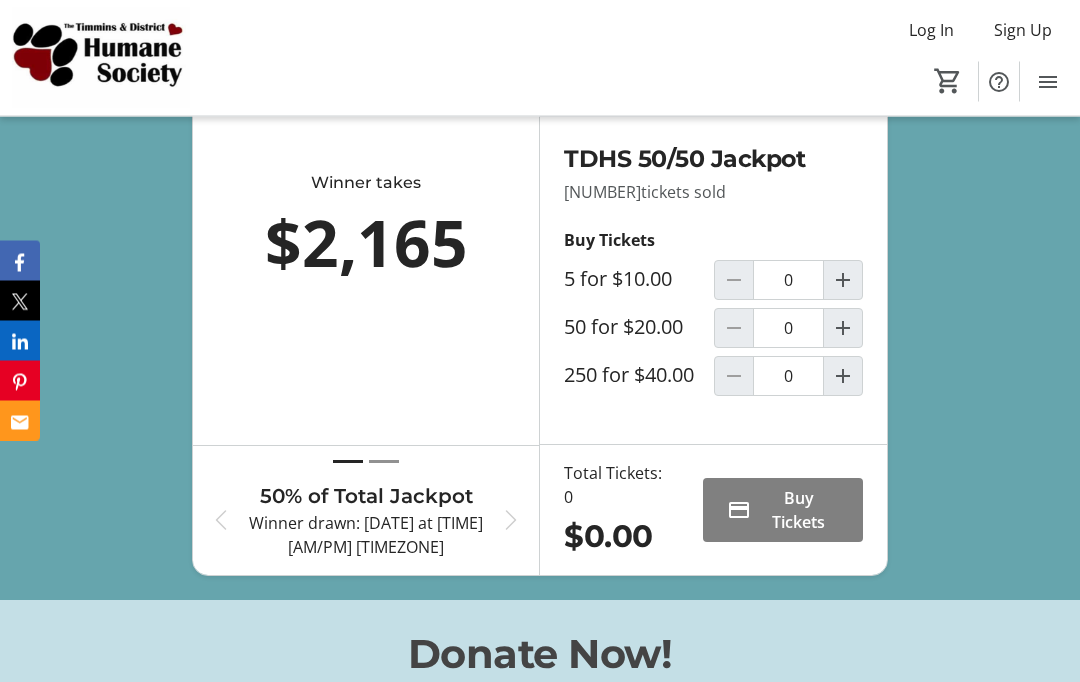 scroll, scrollTop: 860, scrollLeft: 0, axis: vertical 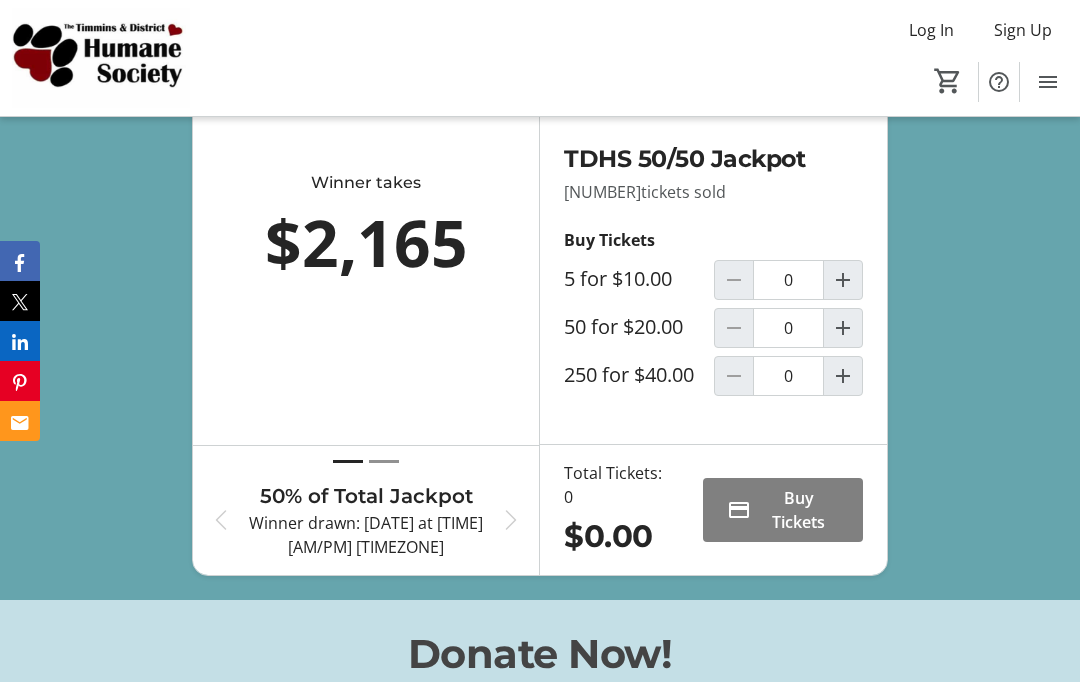 click at bounding box center (843, 328) 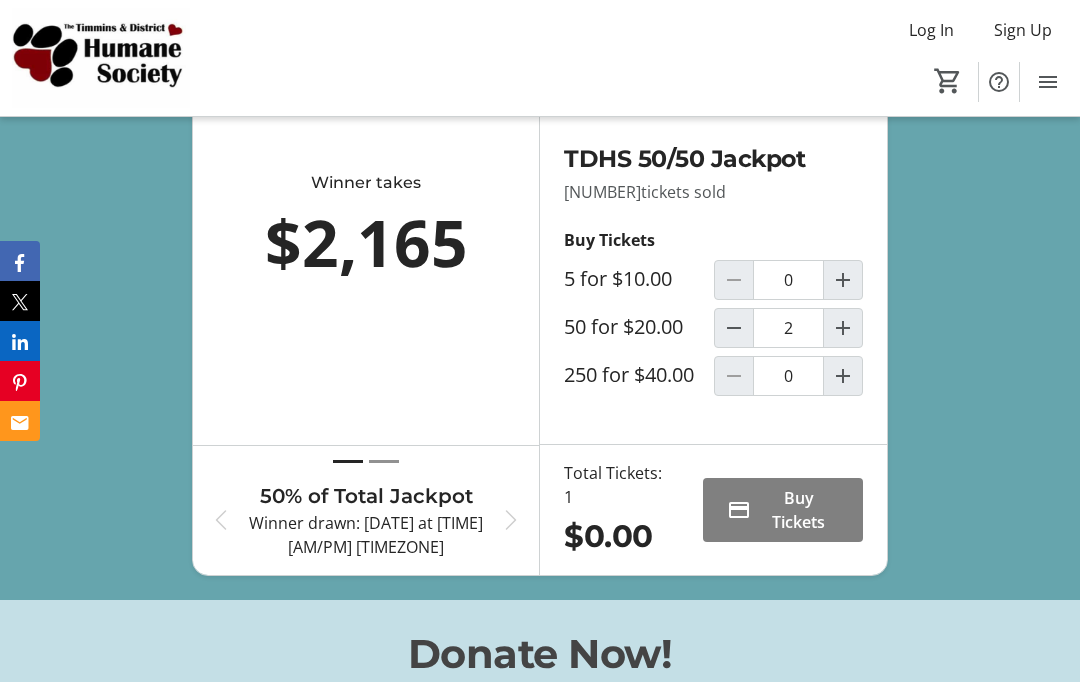 type on "1" 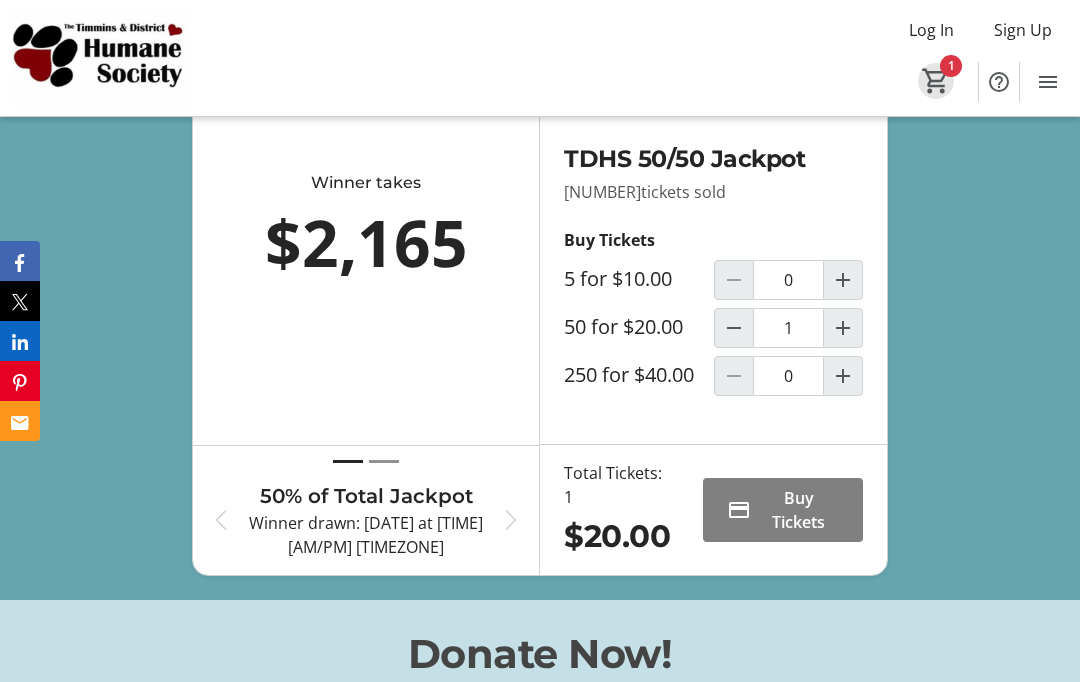 click on "1" 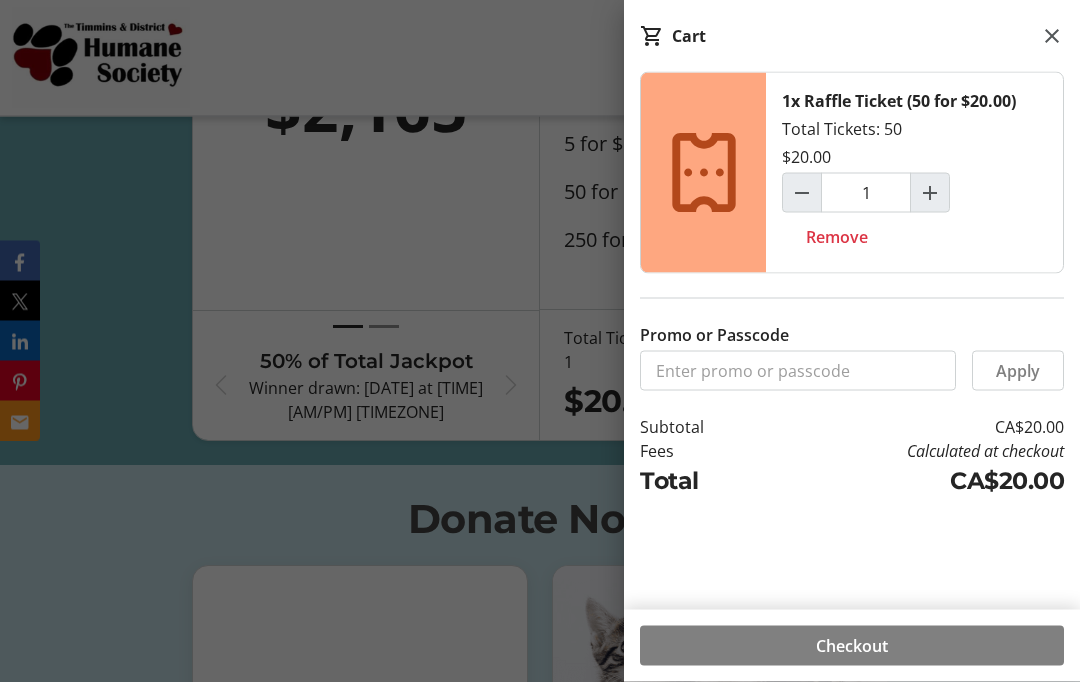 scroll, scrollTop: 1004, scrollLeft: 0, axis: vertical 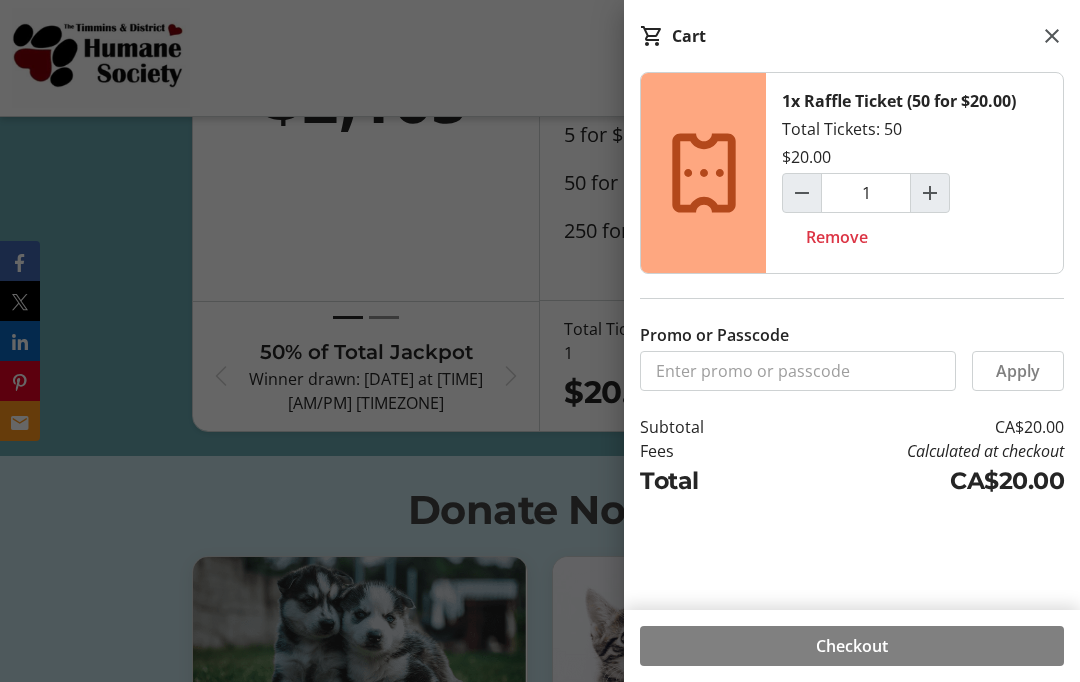 click on "Checkout" 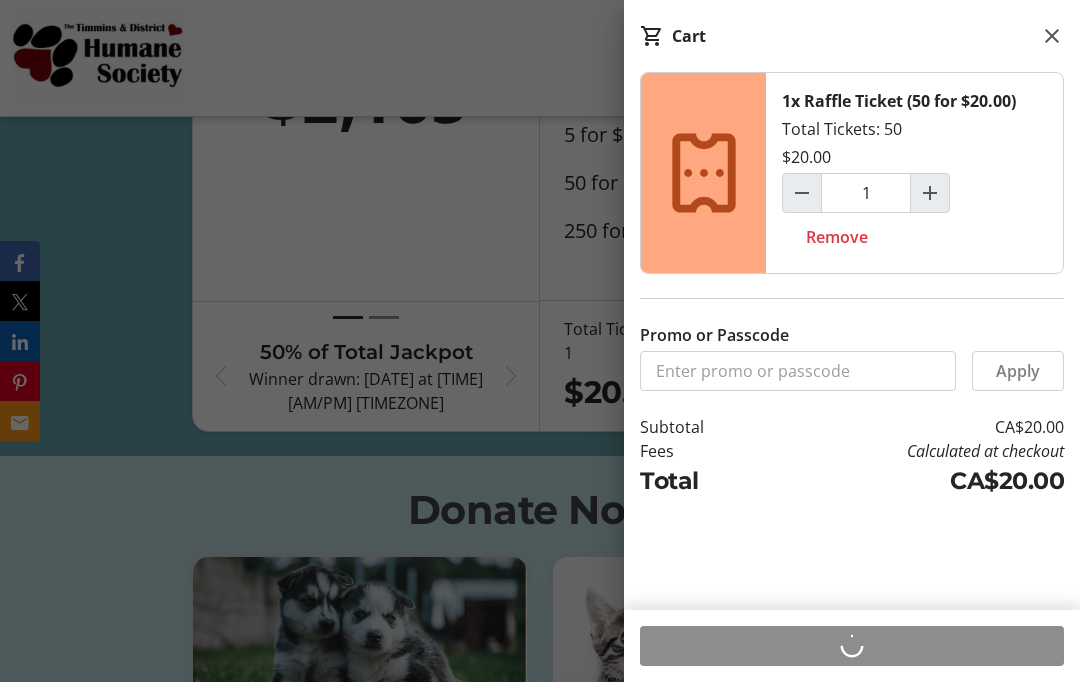 scroll, scrollTop: 84, scrollLeft: 0, axis: vertical 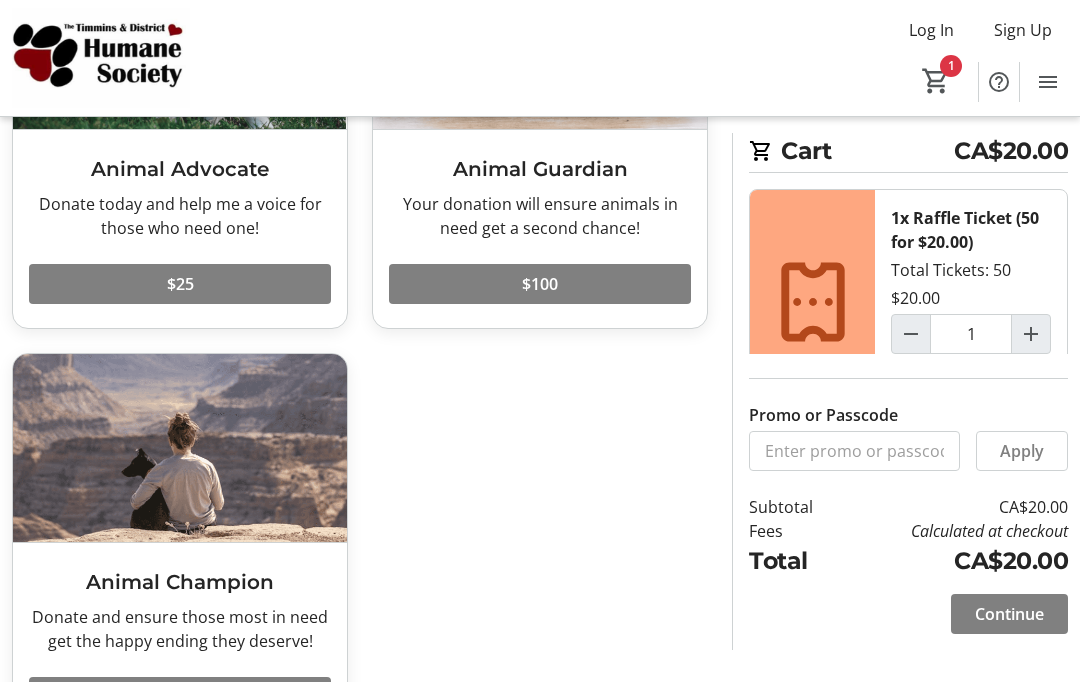 click on "Continue" 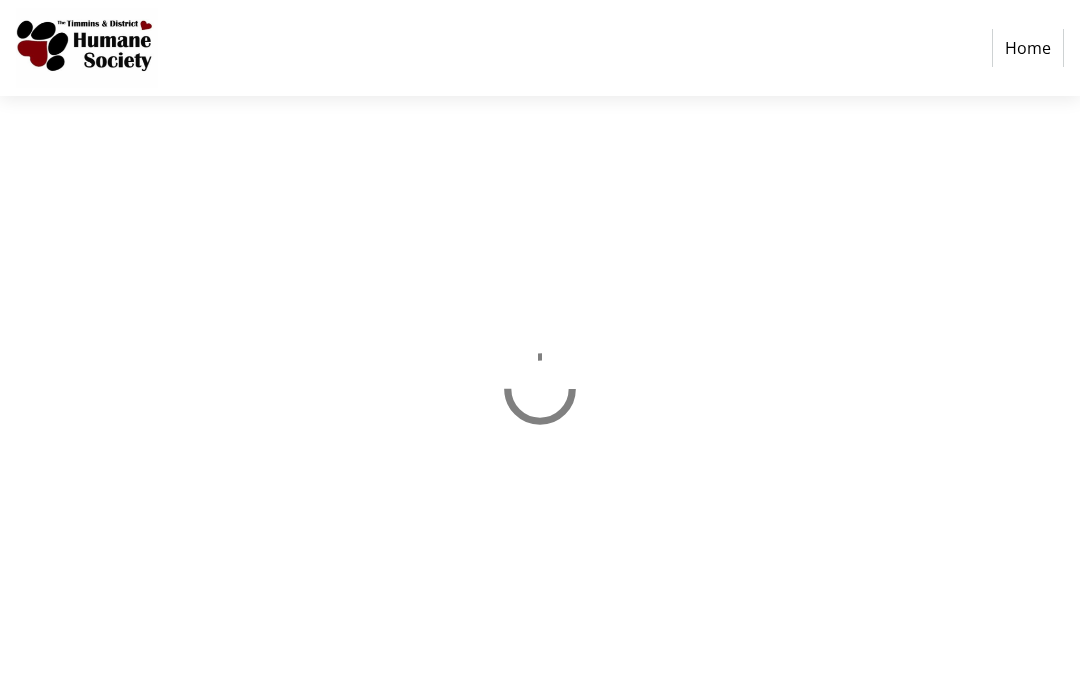 scroll, scrollTop: 84, scrollLeft: 0, axis: vertical 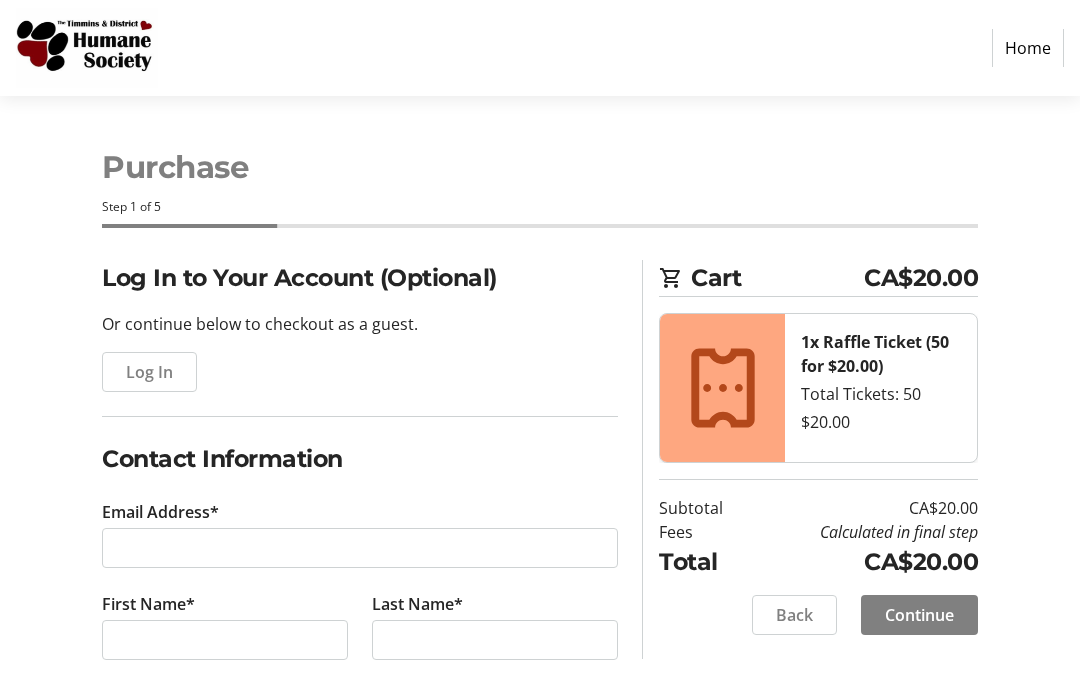 click on "Continue" 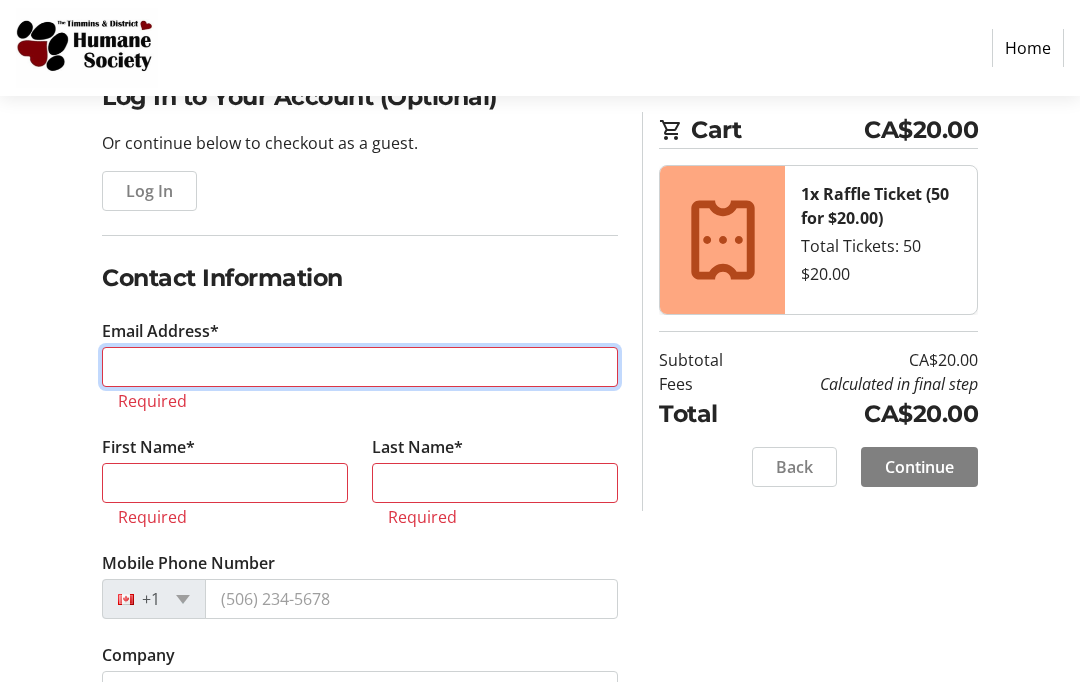scroll, scrollTop: 182, scrollLeft: 0, axis: vertical 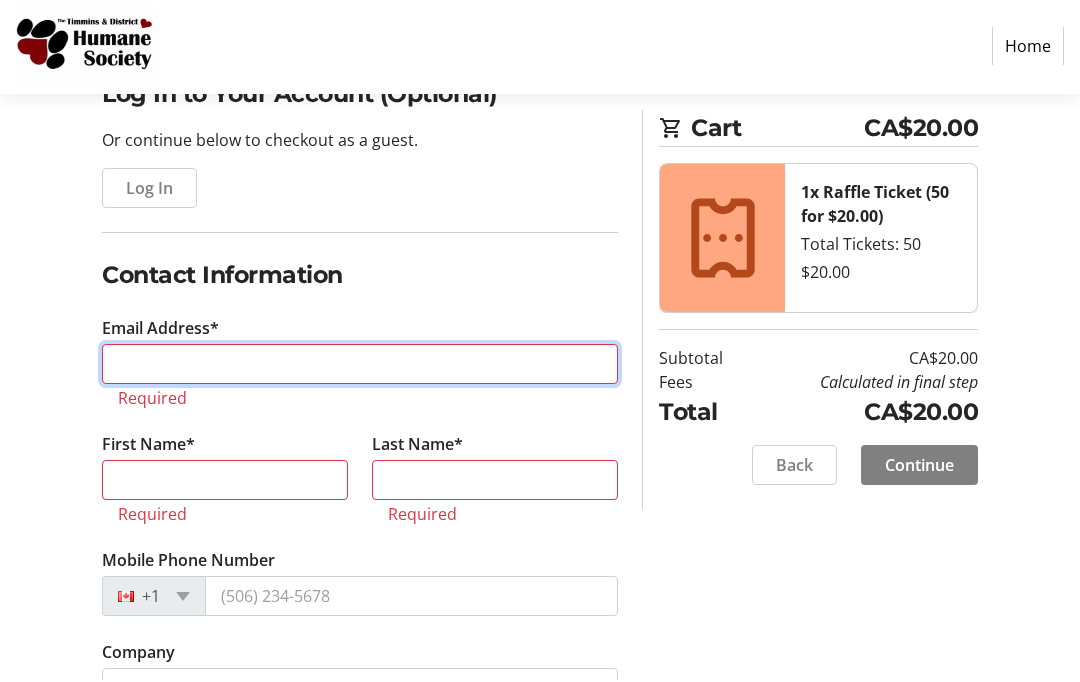 click on "Email Address*" at bounding box center [360, 366] 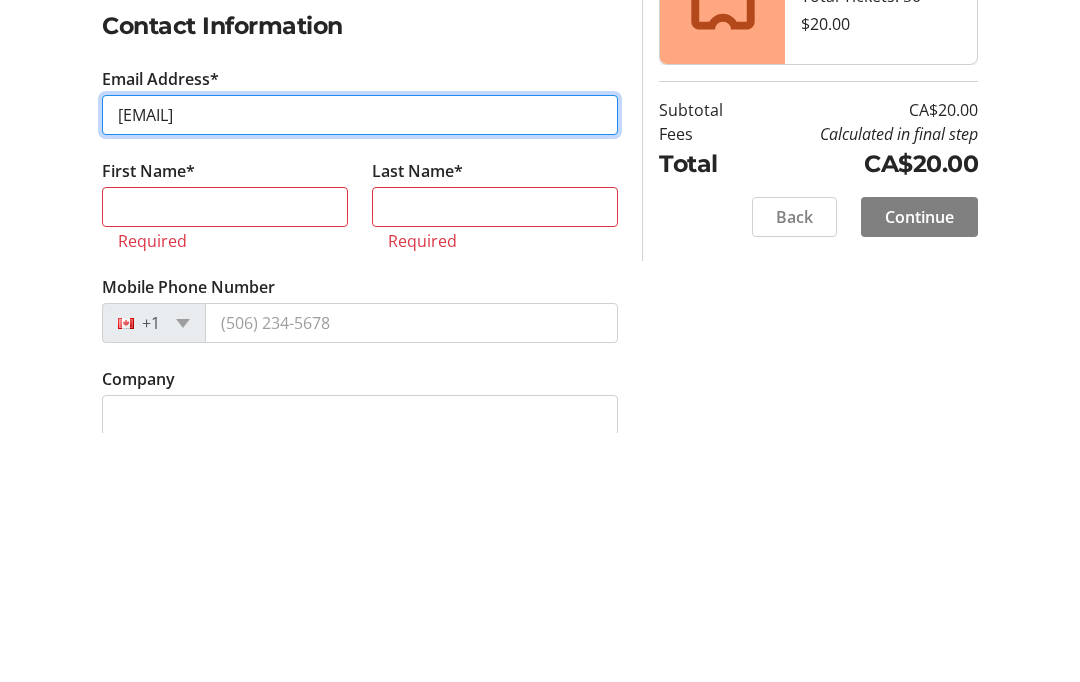 type on "[EMAIL]" 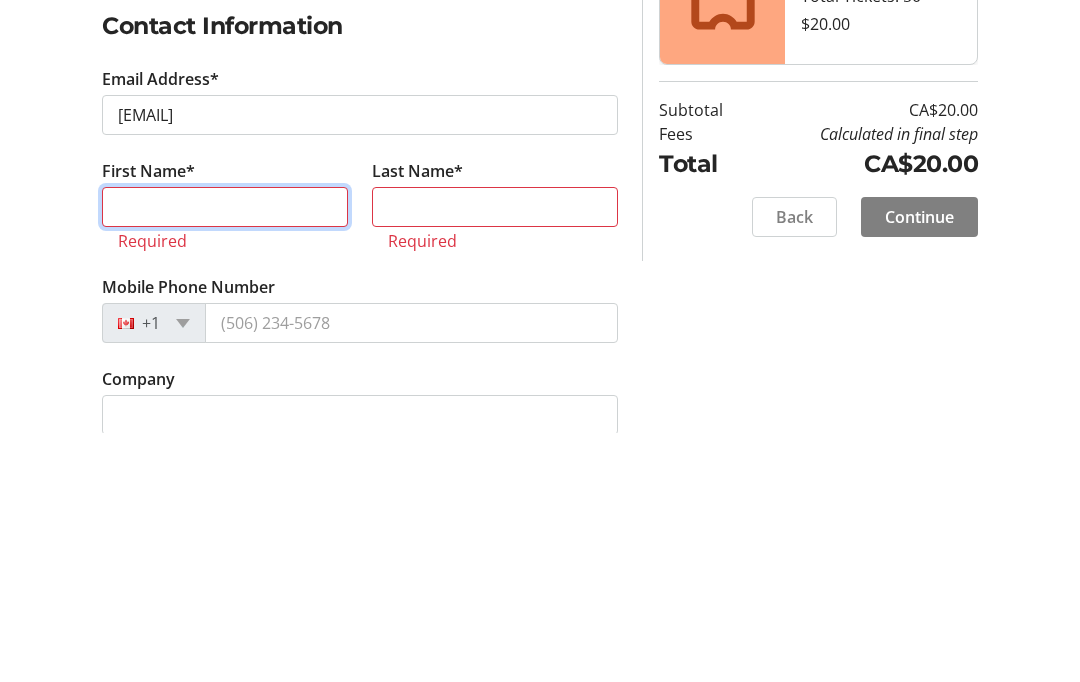 click on "First Name*" at bounding box center (225, 457) 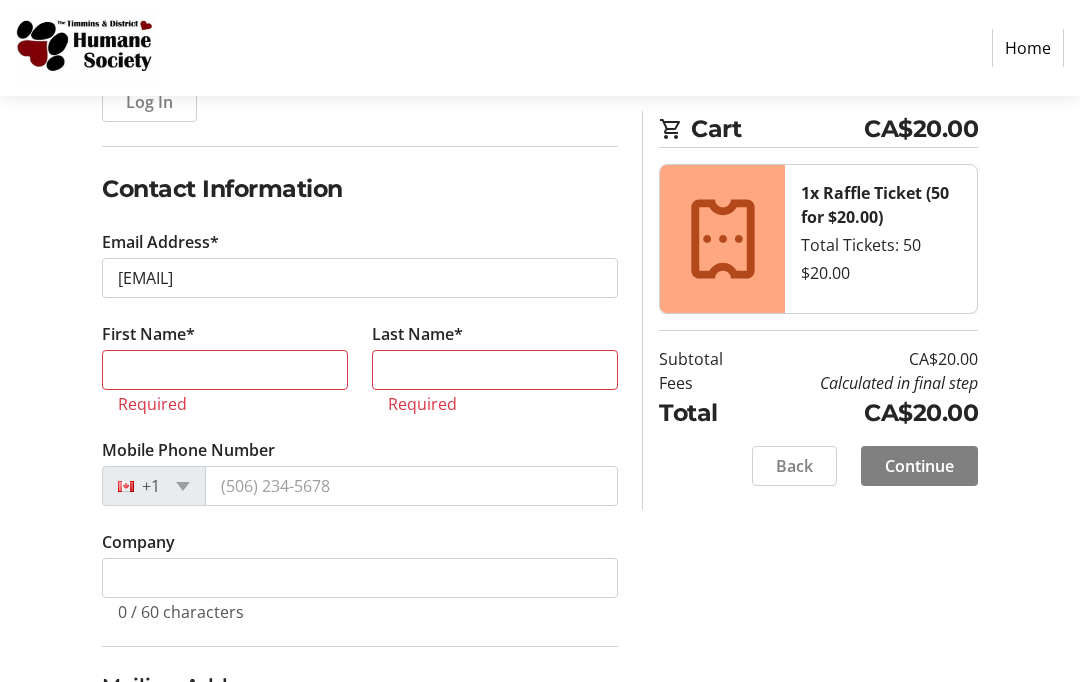 scroll, scrollTop: 270, scrollLeft: 0, axis: vertical 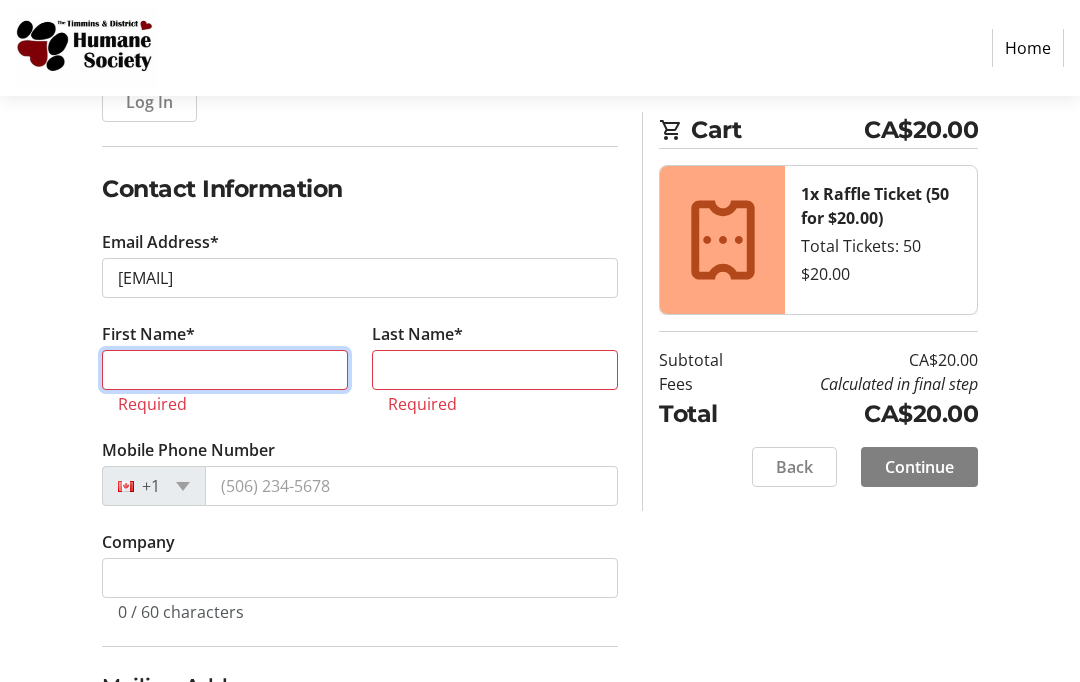 click on "First Name*" at bounding box center (225, 370) 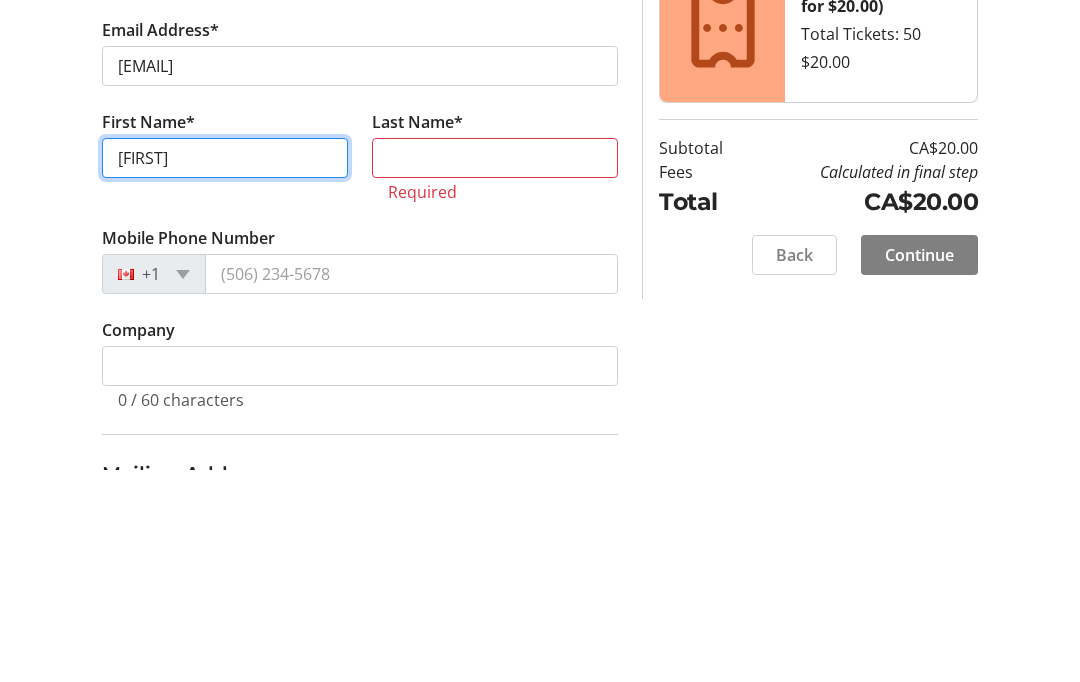 type on "[FIRST]" 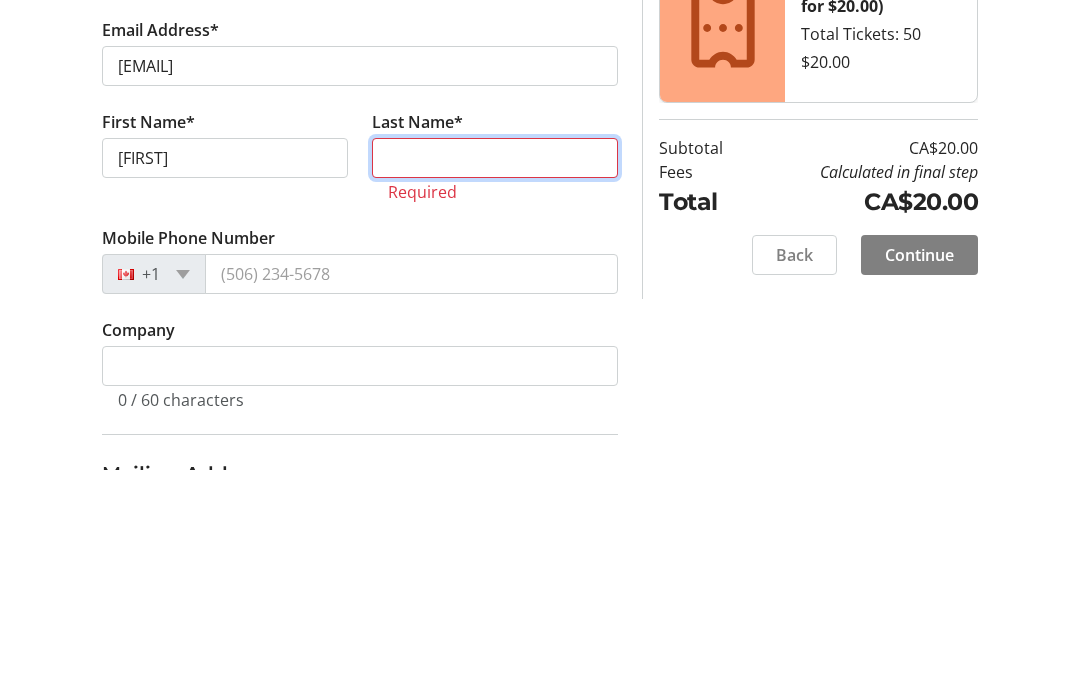 click on "Last Name*" at bounding box center (495, 370) 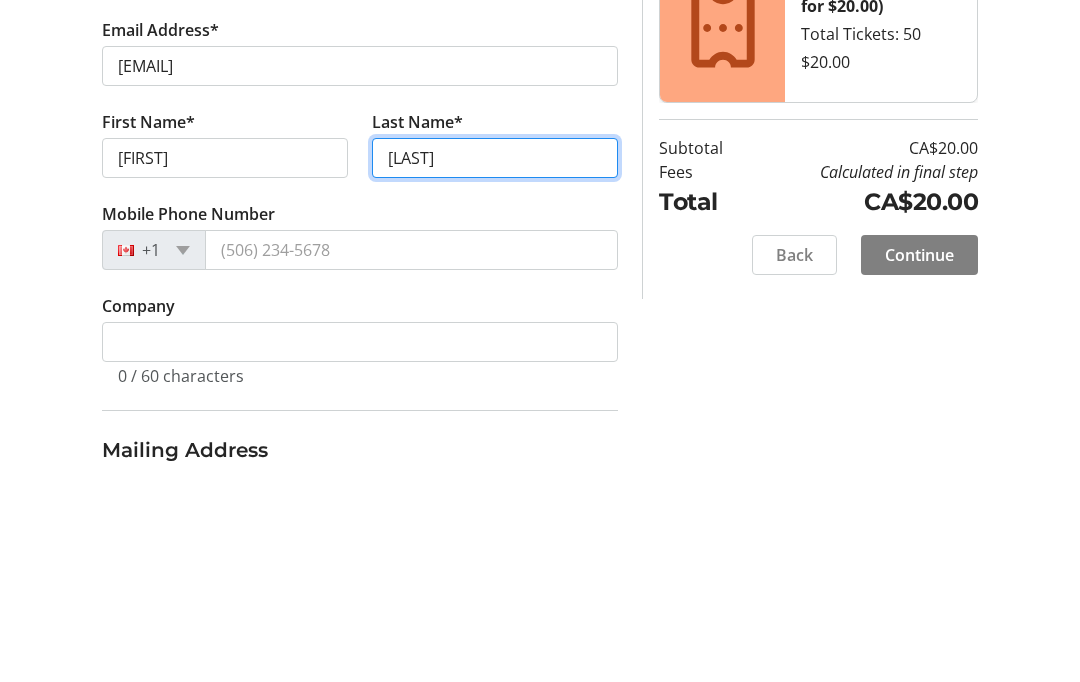 type on "[LAST]" 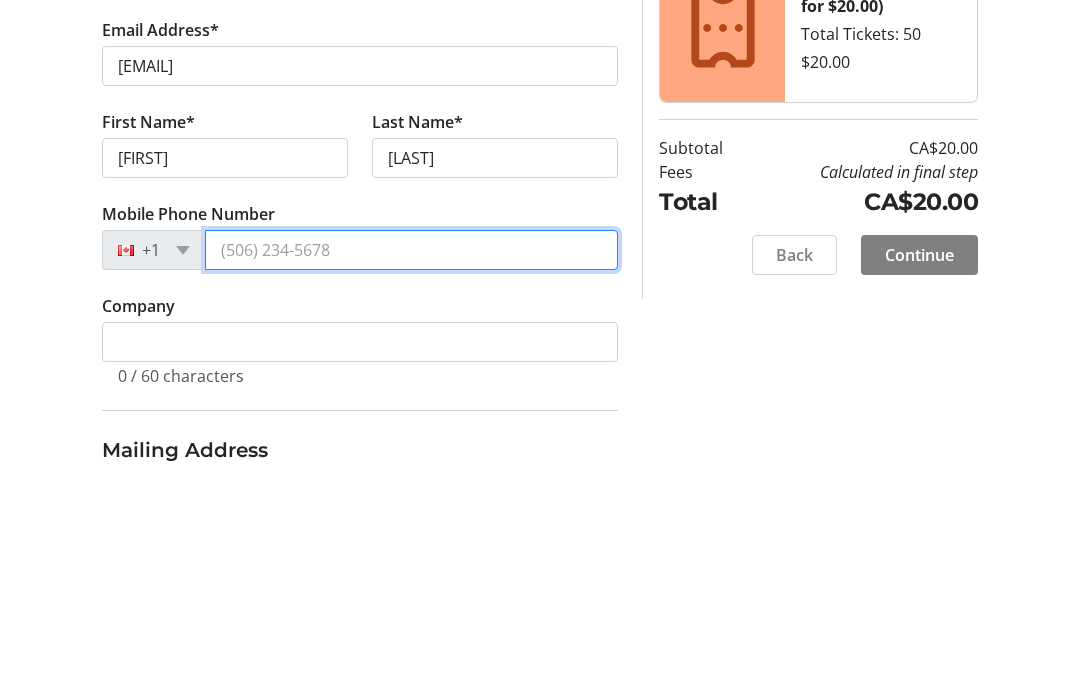 click on "Mobile Phone Number" at bounding box center [411, 462] 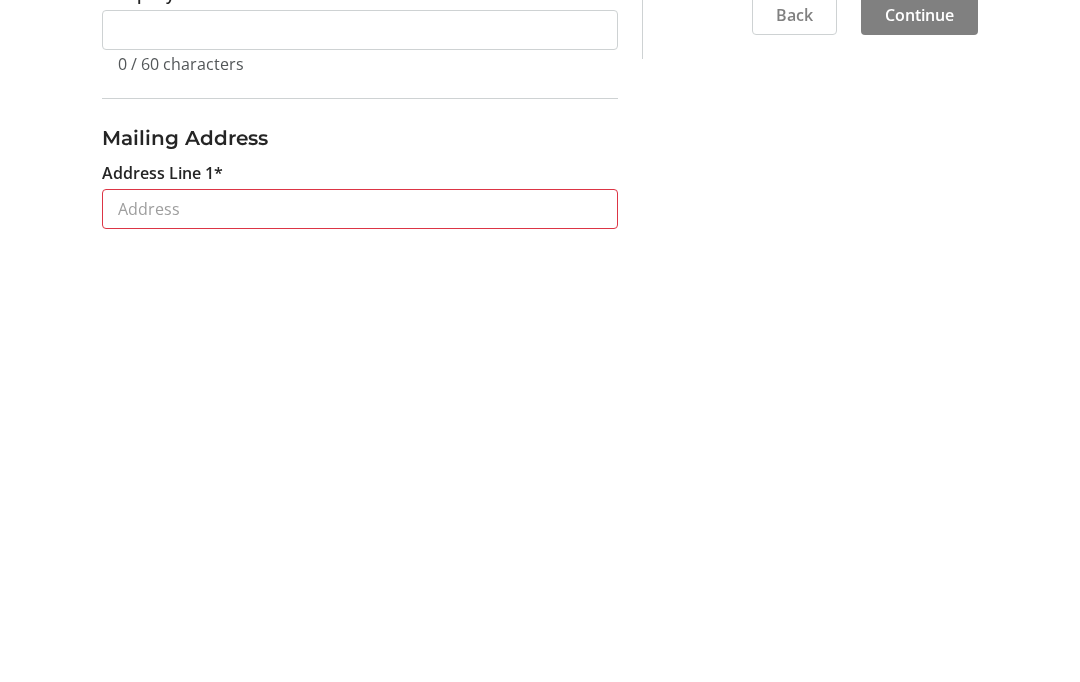 scroll, scrollTop: 351, scrollLeft: 0, axis: vertical 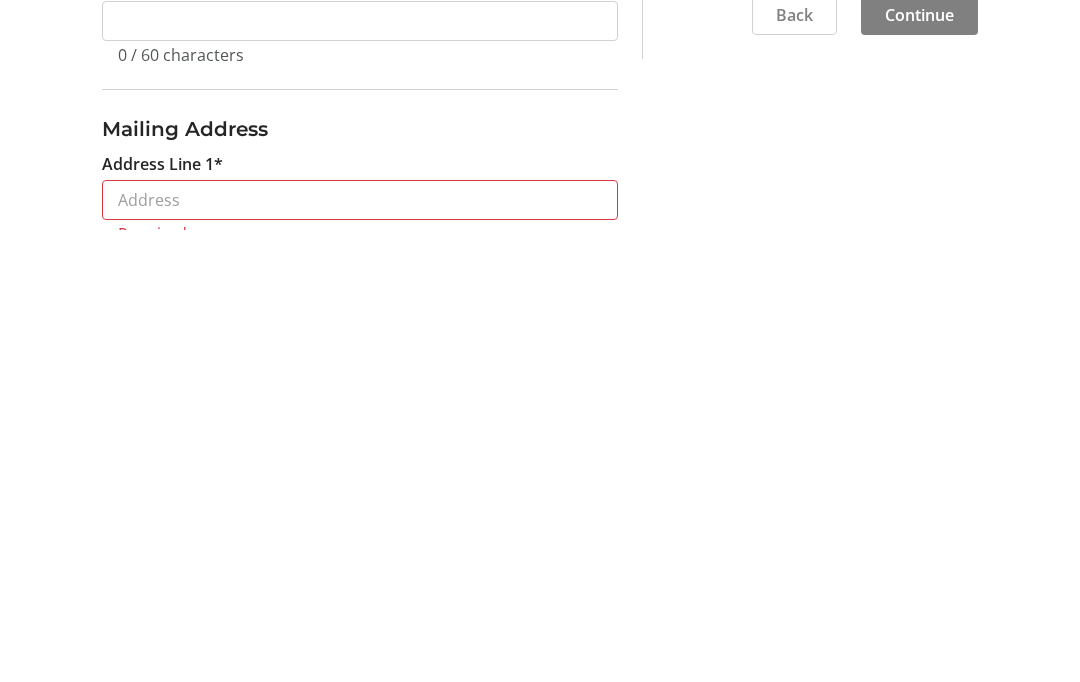 type on "([PHONE])" 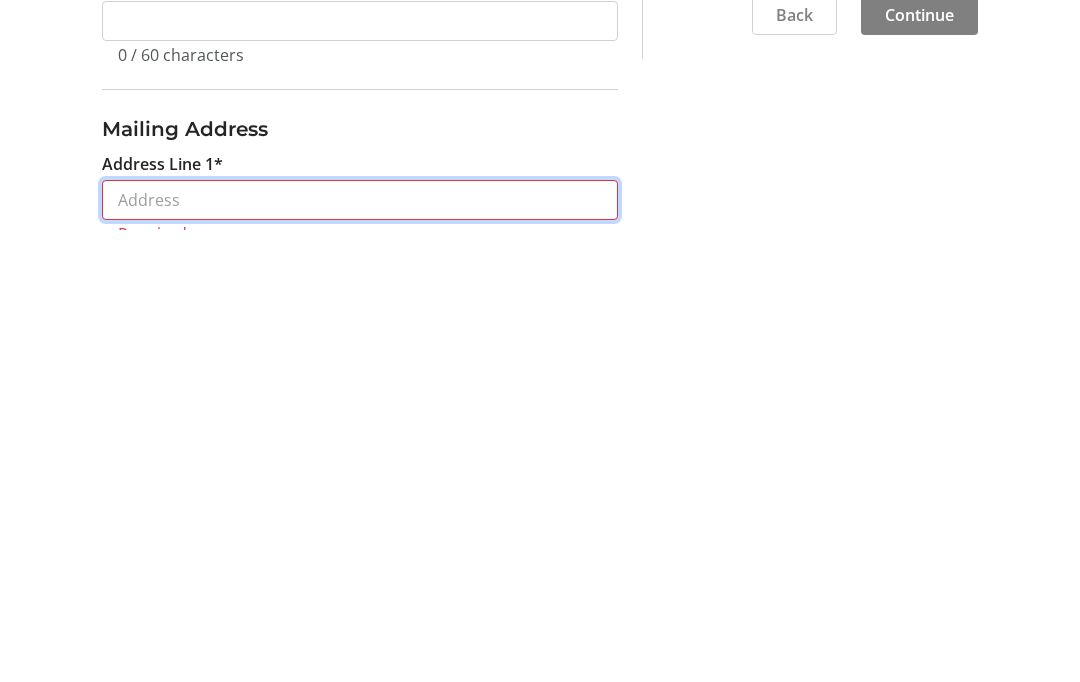 click on "Address Line 1*" at bounding box center [360, 652] 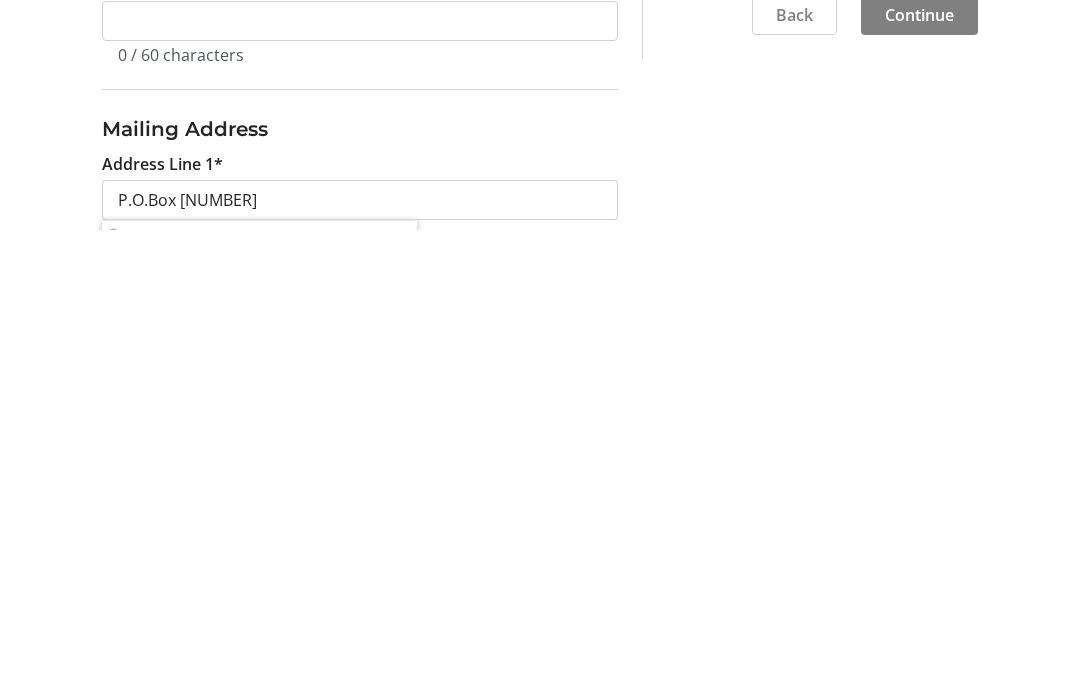 scroll, scrollTop: 803, scrollLeft: 0, axis: vertical 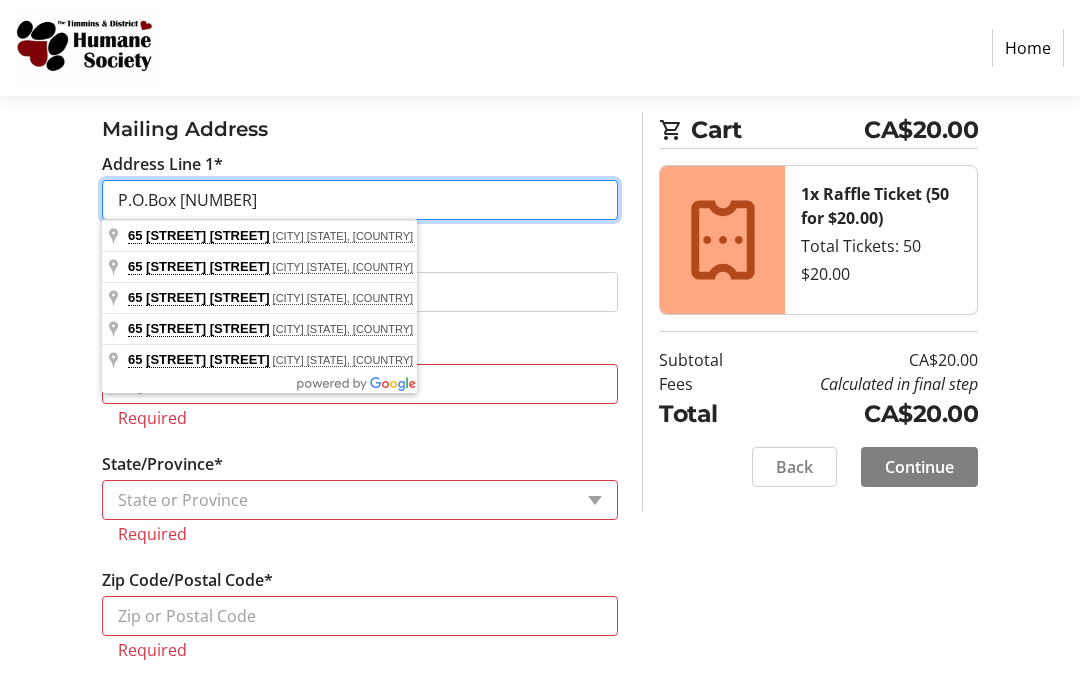 type on "P.O.Box [NUMBER]" 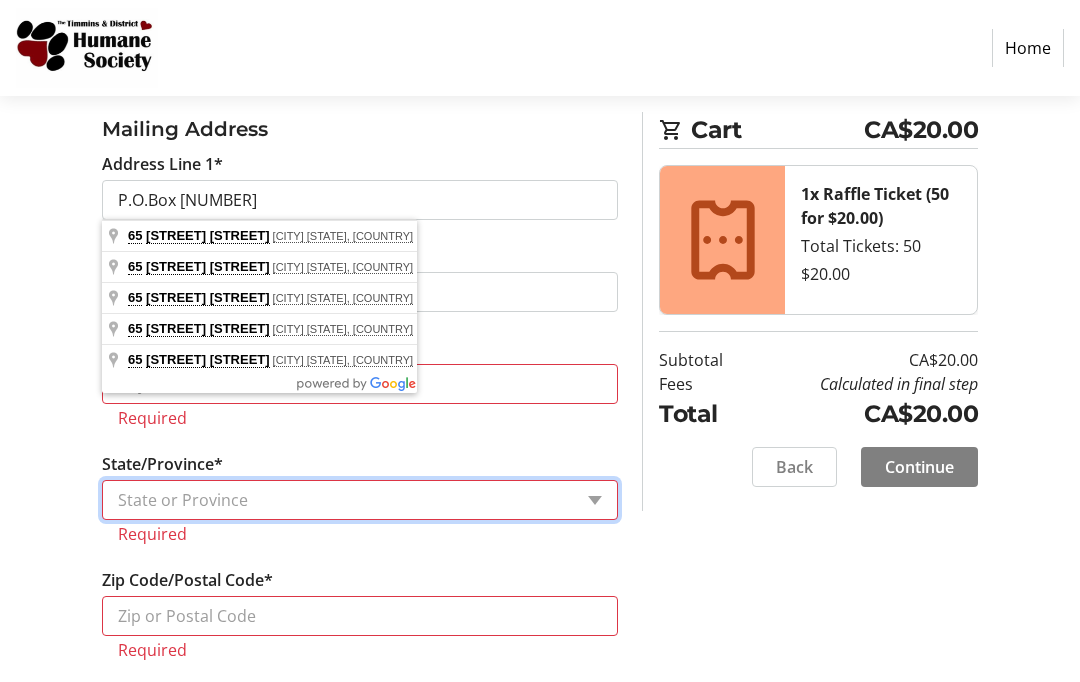 click on "State or Province  State or Province   Alberta   British Columbia   Manitoba   New Brunswick   Newfoundland and Labrador   Nova Scotia   Ontario   Prince Edward Island   Quebec   Saskatchewan   Northwest Territories   Nunavut   Yukon" at bounding box center [360, 500] 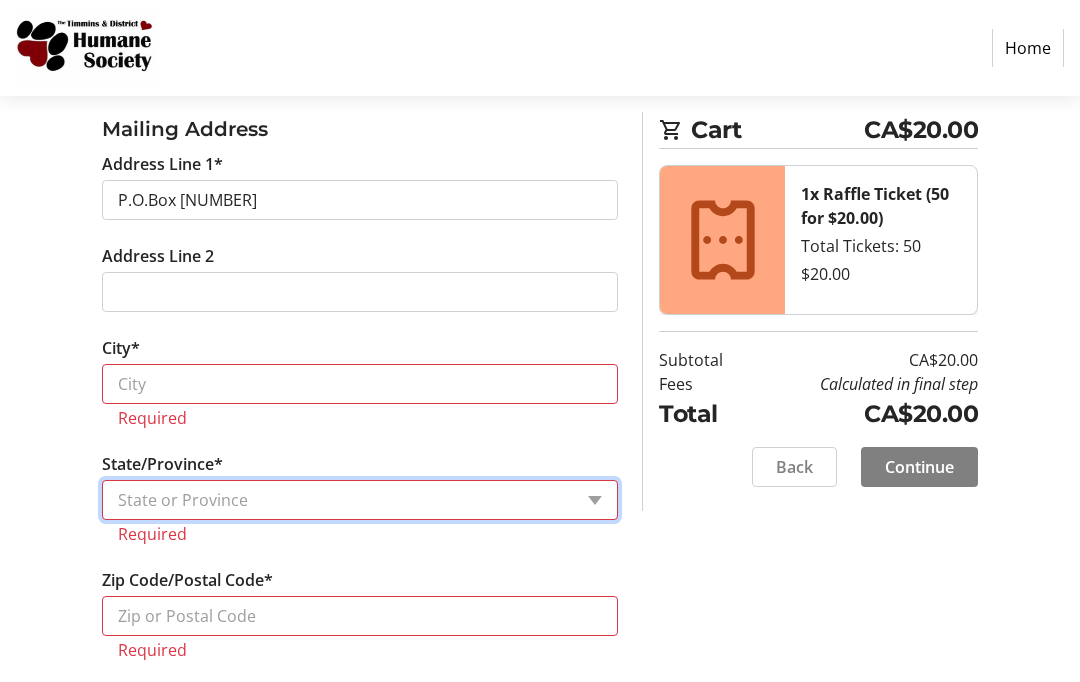 select on "ON" 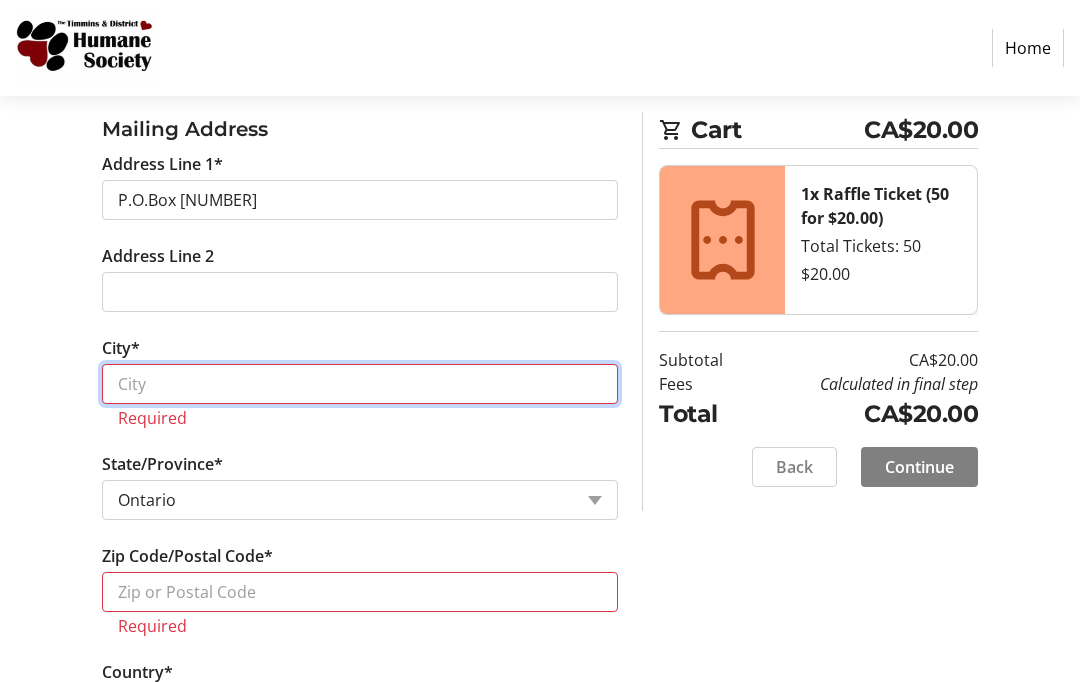 click on "City*" at bounding box center (360, 384) 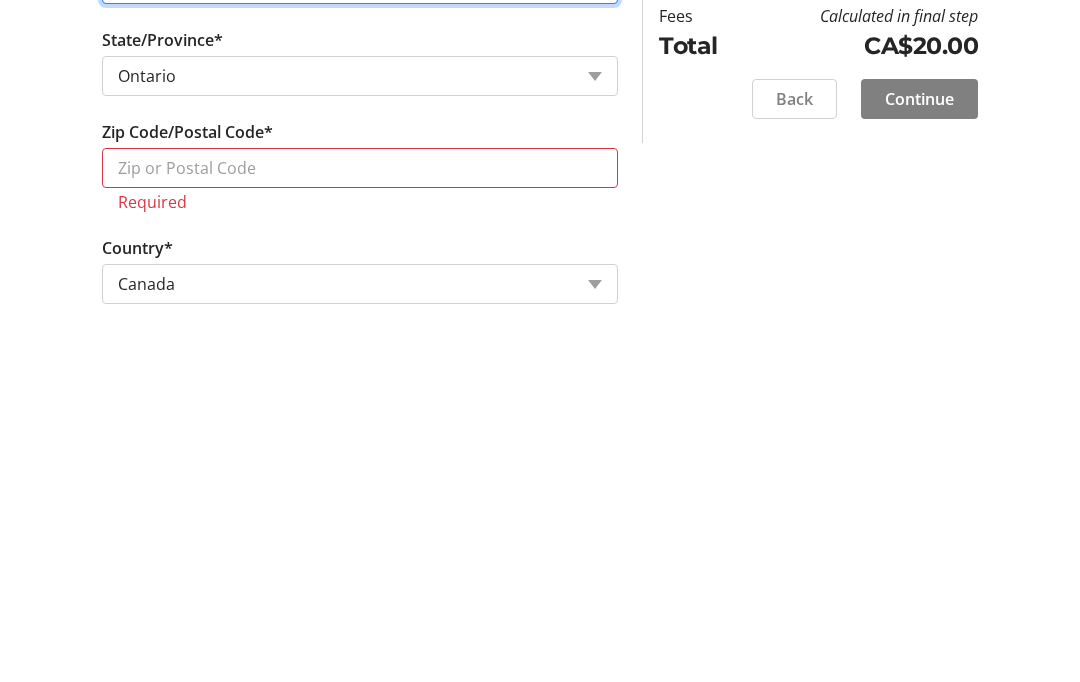 scroll, scrollTop: 836, scrollLeft: 0, axis: vertical 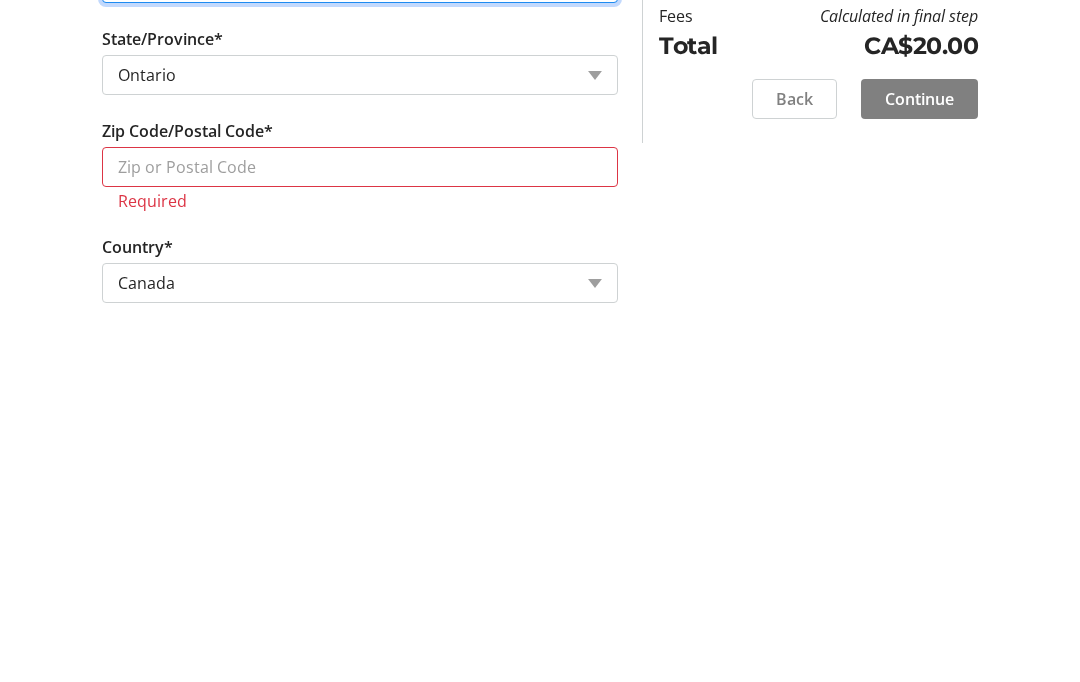 type on "Timmins" 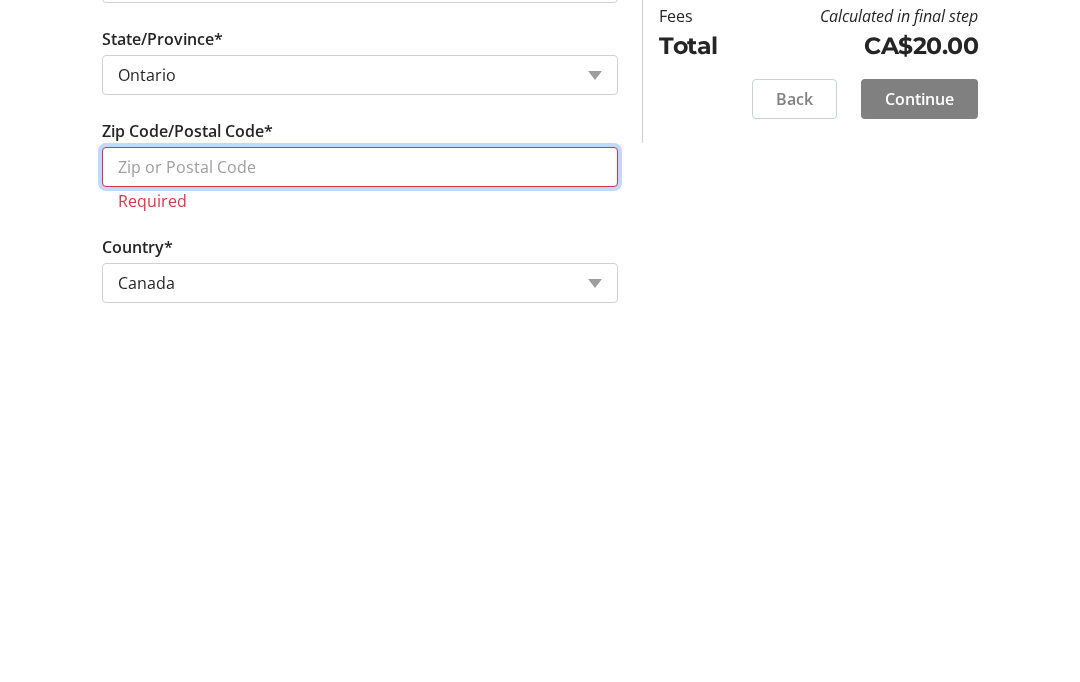 click on "Zip Code/Postal Code*" at bounding box center [360, 535] 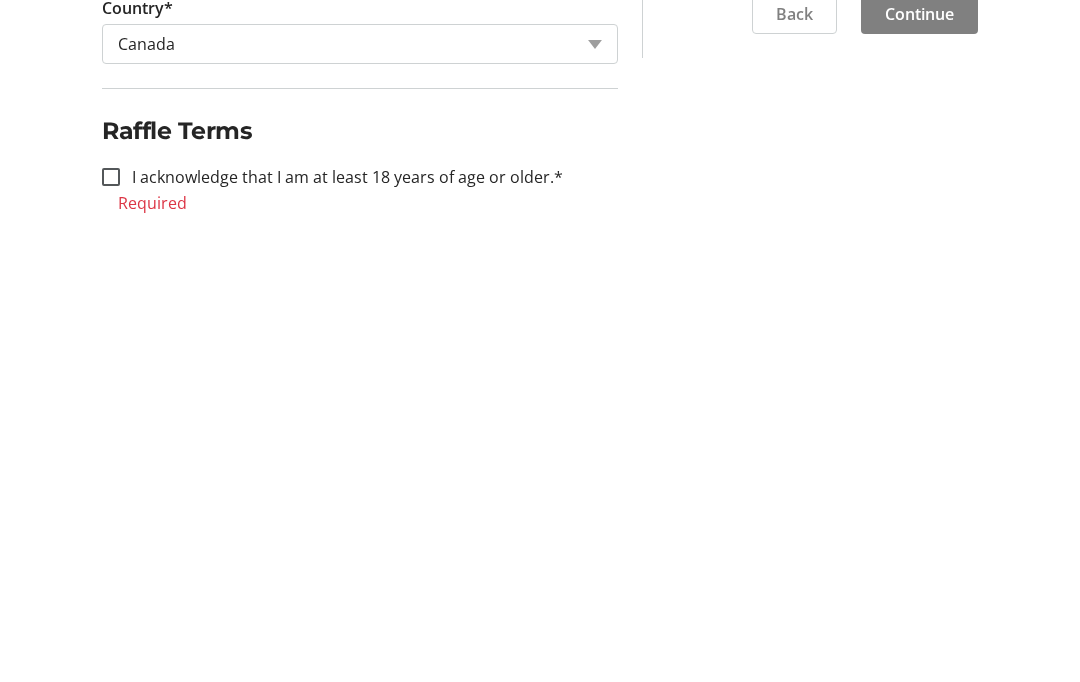 scroll, scrollTop: 981, scrollLeft: 0, axis: vertical 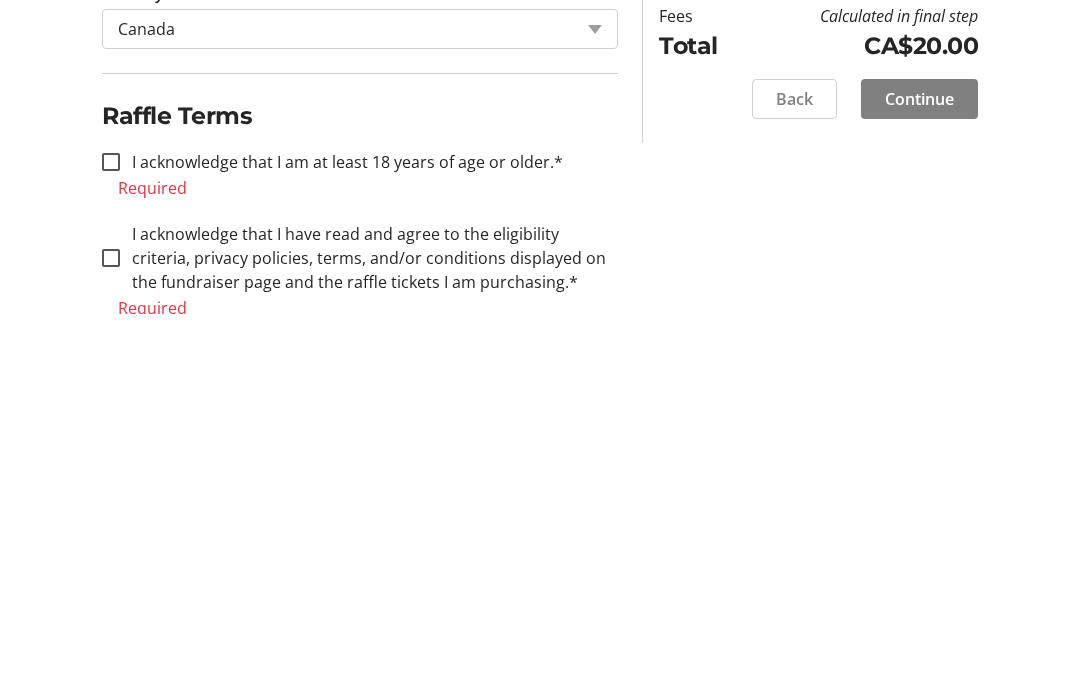 type on "[POSTAL_CODE]" 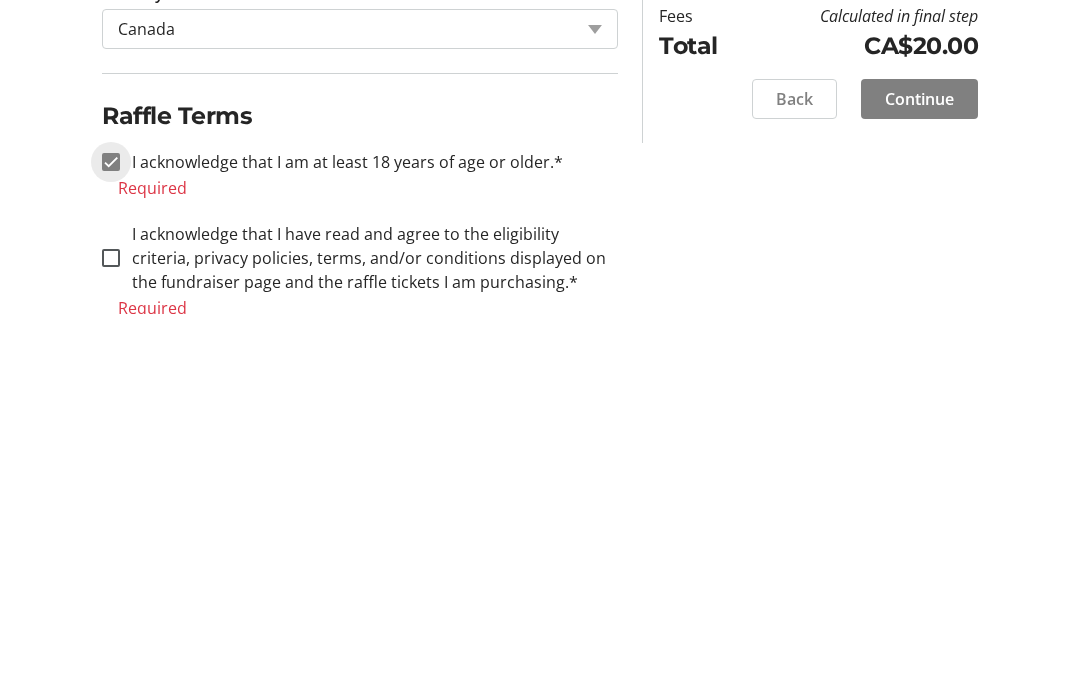 checkbox on "true" 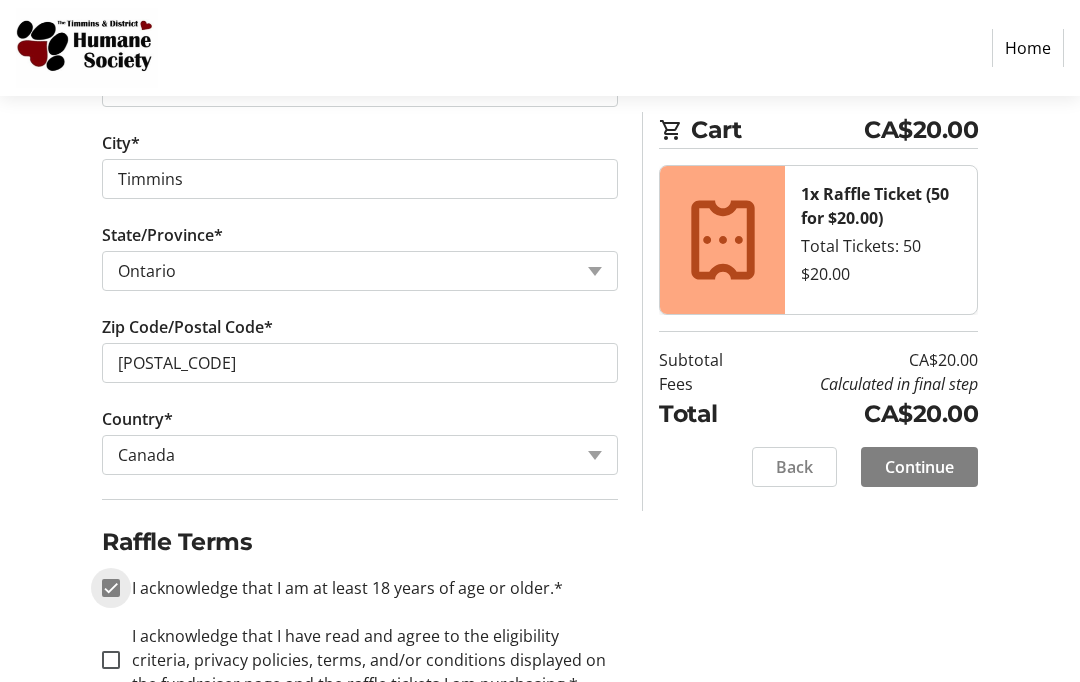 scroll, scrollTop: 1092, scrollLeft: 0, axis: vertical 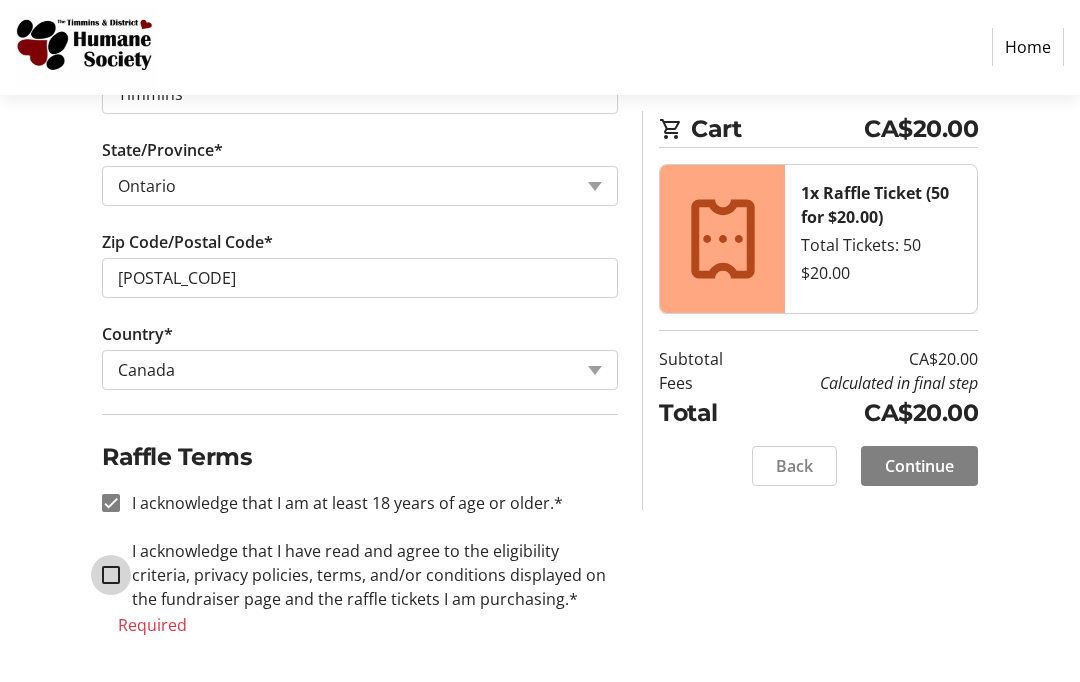 click on "I acknowledge that I have read and agree to the eligibility criteria, privacy policies, terms,
and/or conditions displayed on the fundraiser page and the raffle tickets I am purchasing.*" at bounding box center (111, 576) 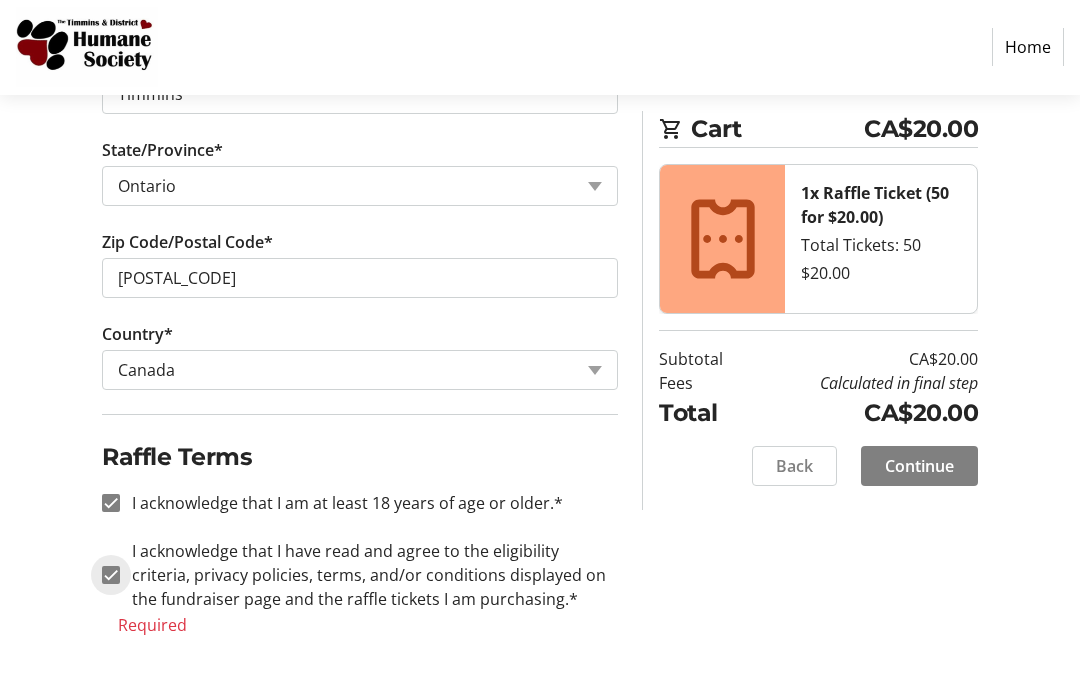 checkbox on "true" 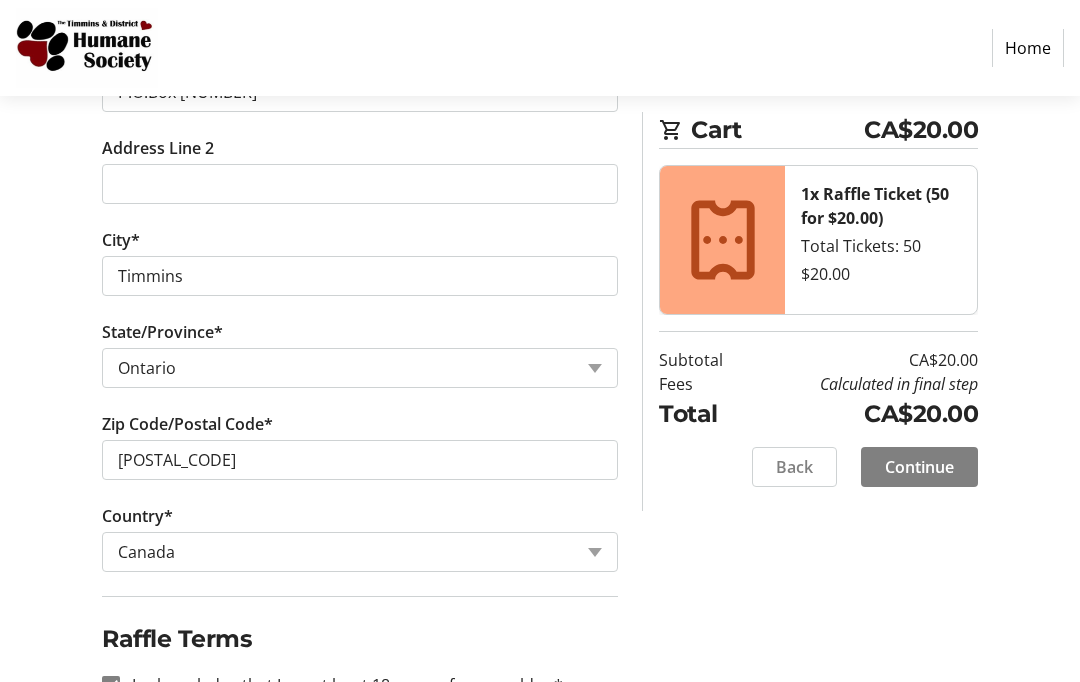 scroll, scrollTop: 984, scrollLeft: 0, axis: vertical 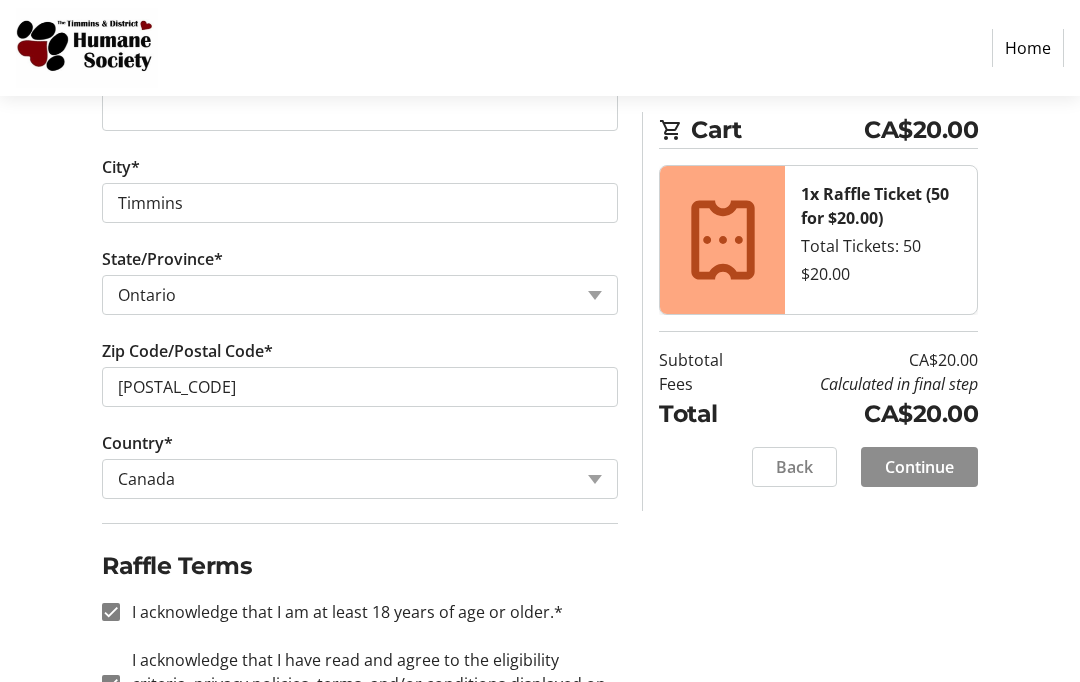 click on "Continue" 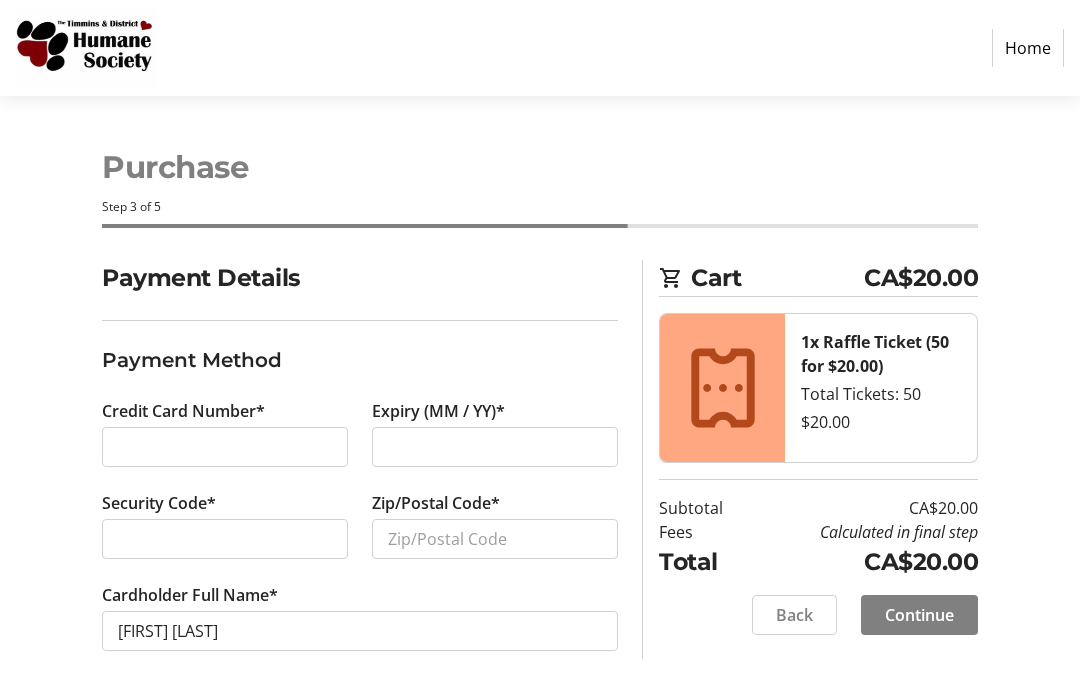 scroll, scrollTop: 84, scrollLeft: 0, axis: vertical 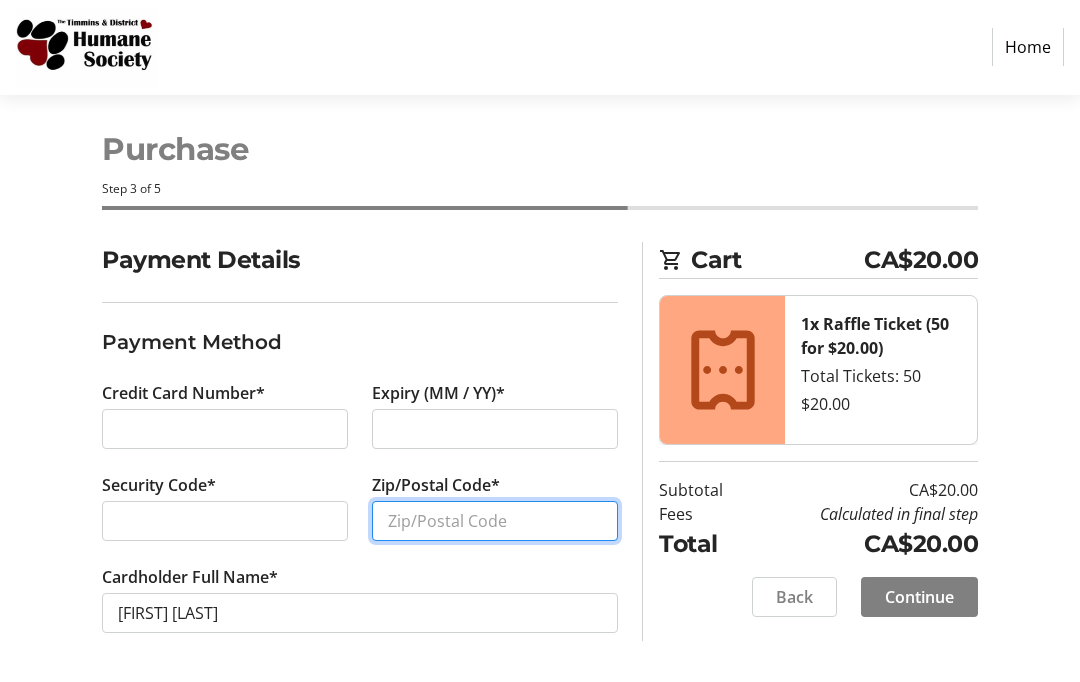 click on "Zip/Postal Code*" at bounding box center (495, 522) 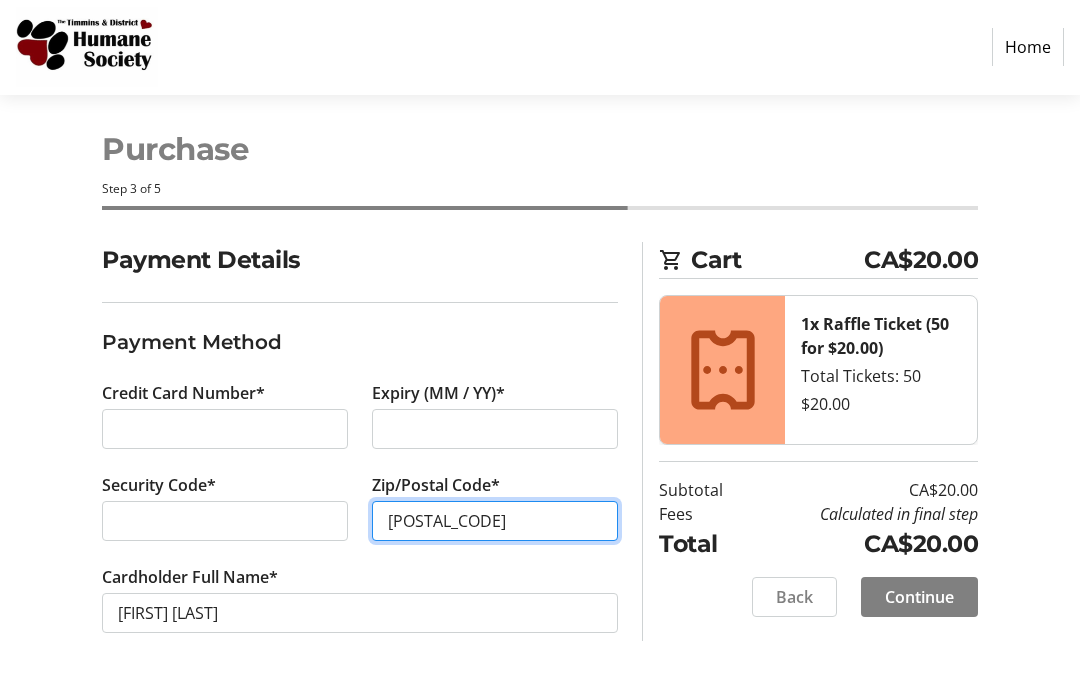 type on "[POSTAL_CODE]" 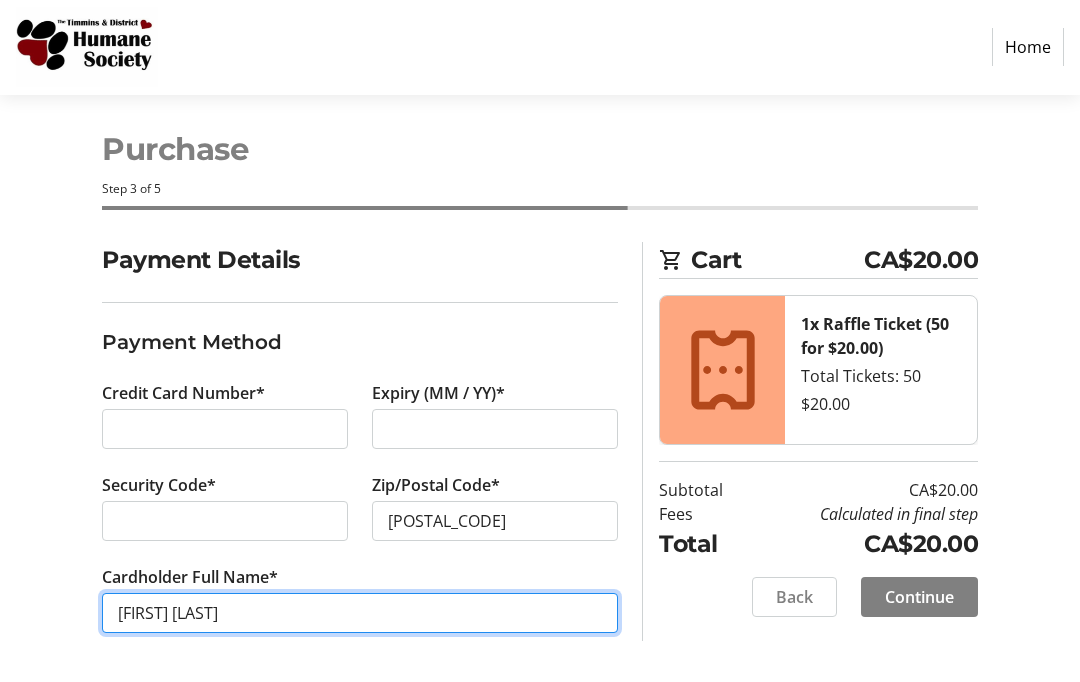 click on "[FIRST] [LAST]" at bounding box center (360, 614) 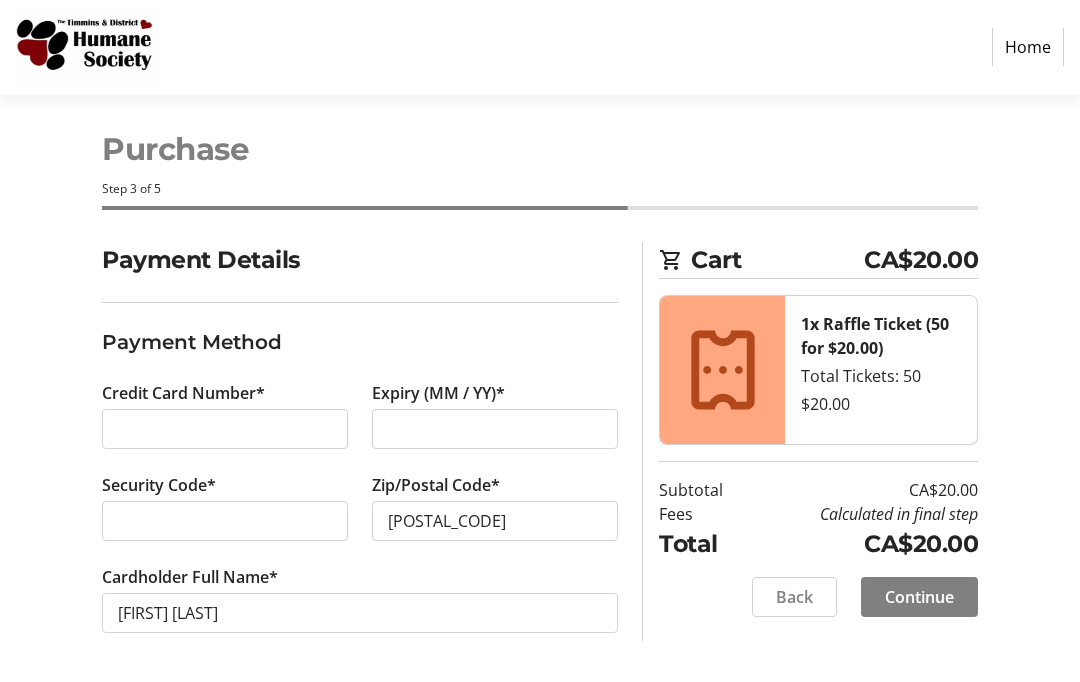 scroll, scrollTop: 84, scrollLeft: 0, axis: vertical 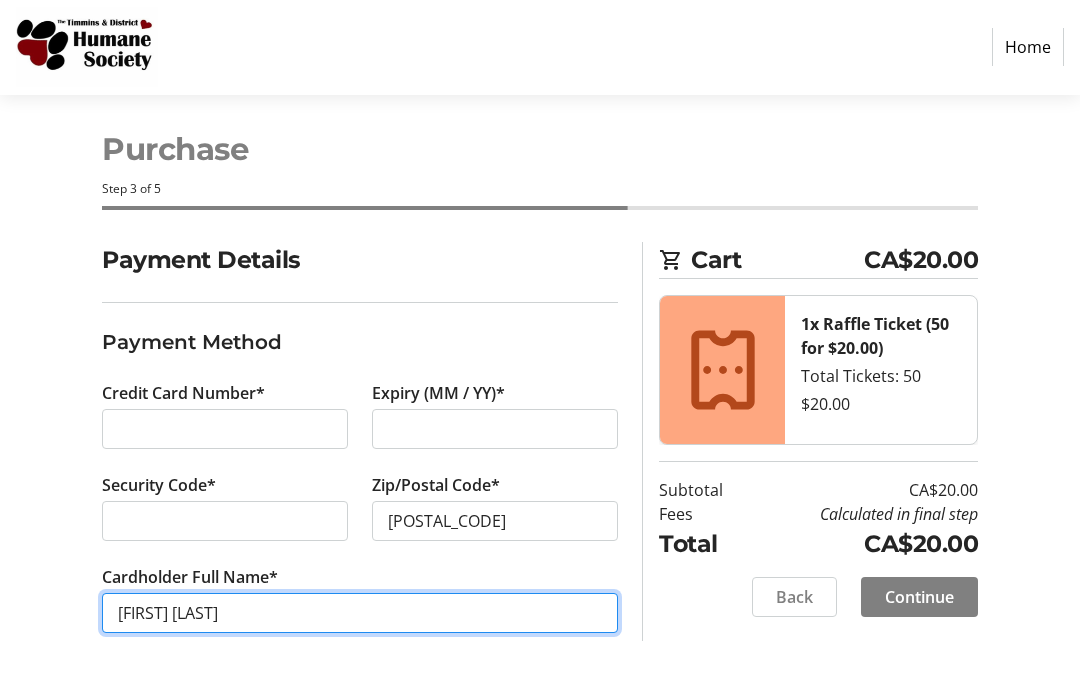 type on "[FIRST] [LAST]" 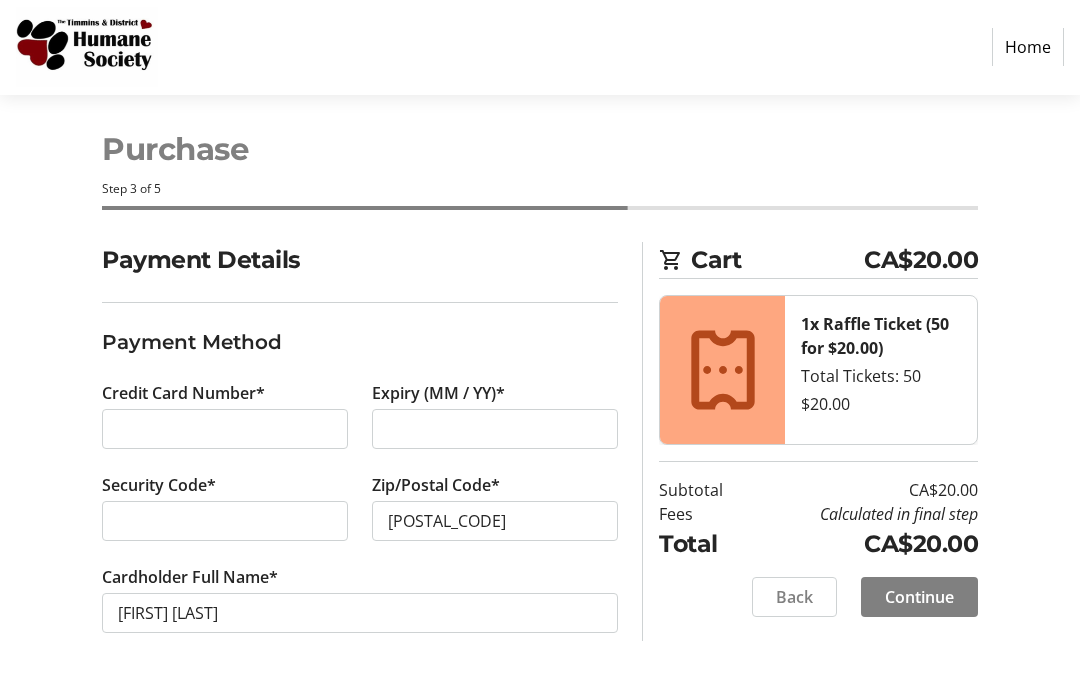 click on "Continue" 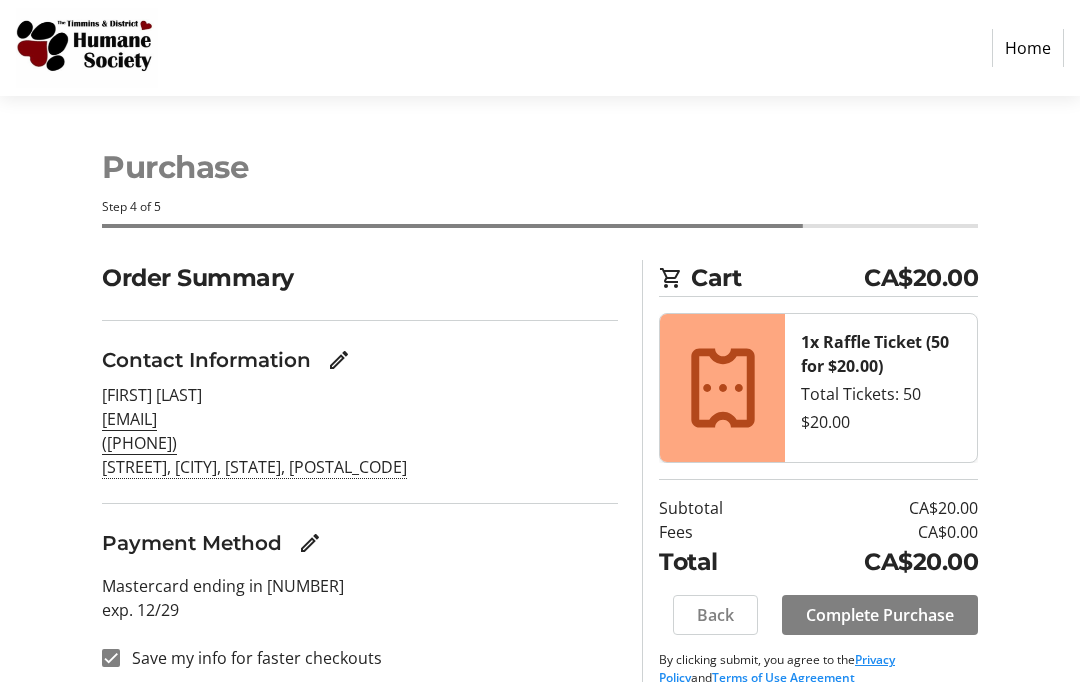 scroll, scrollTop: 84, scrollLeft: 0, axis: vertical 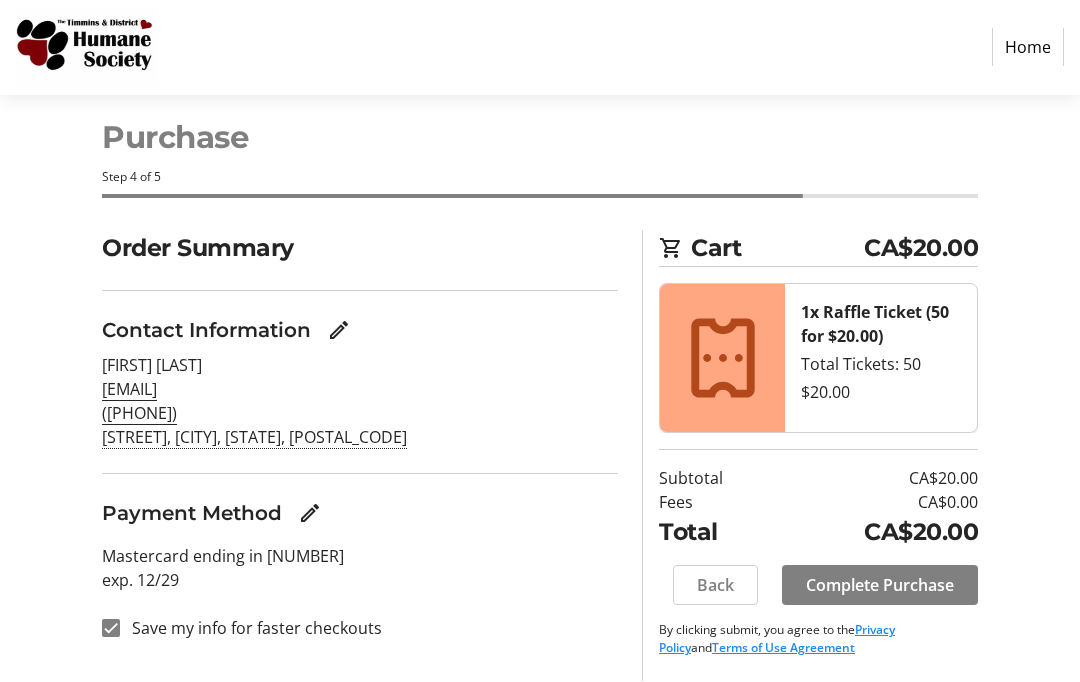 click on "Complete Purchase" 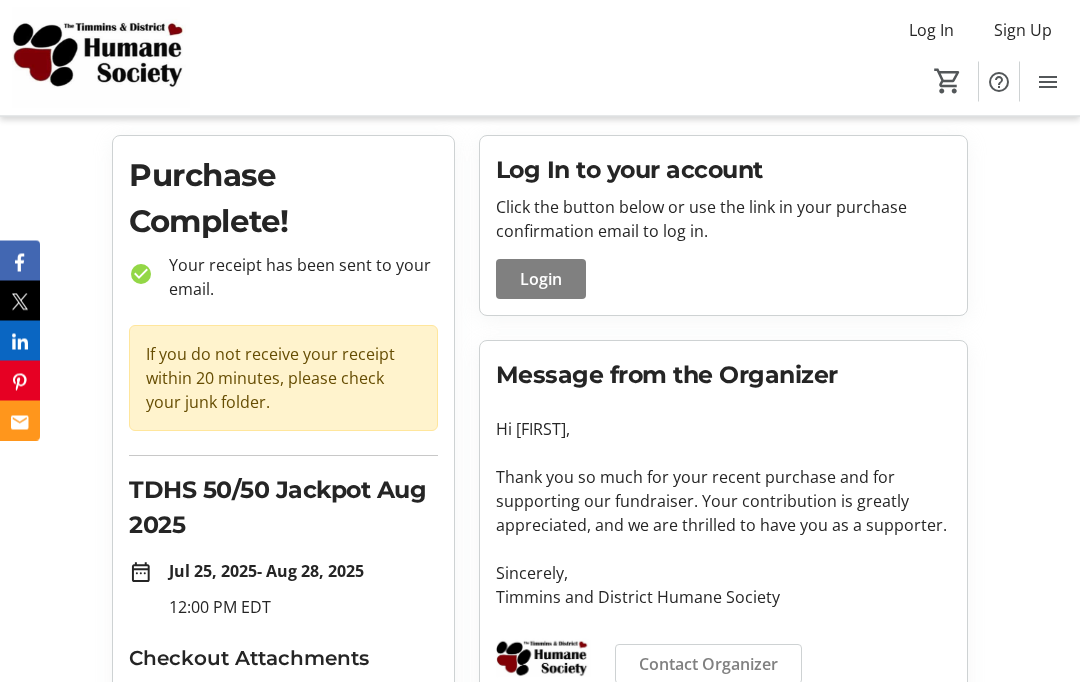 scroll, scrollTop: 47, scrollLeft: 0, axis: vertical 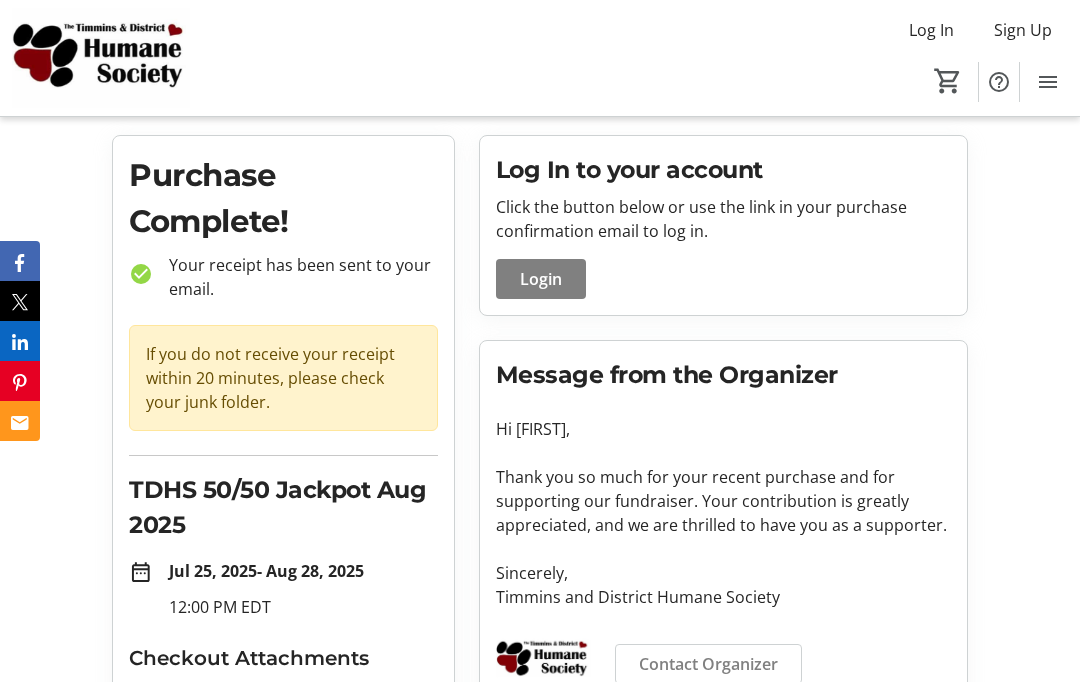 click on "raffle-tickets-timmins-district-humane-j8bOVYGqnpQ.pdf" 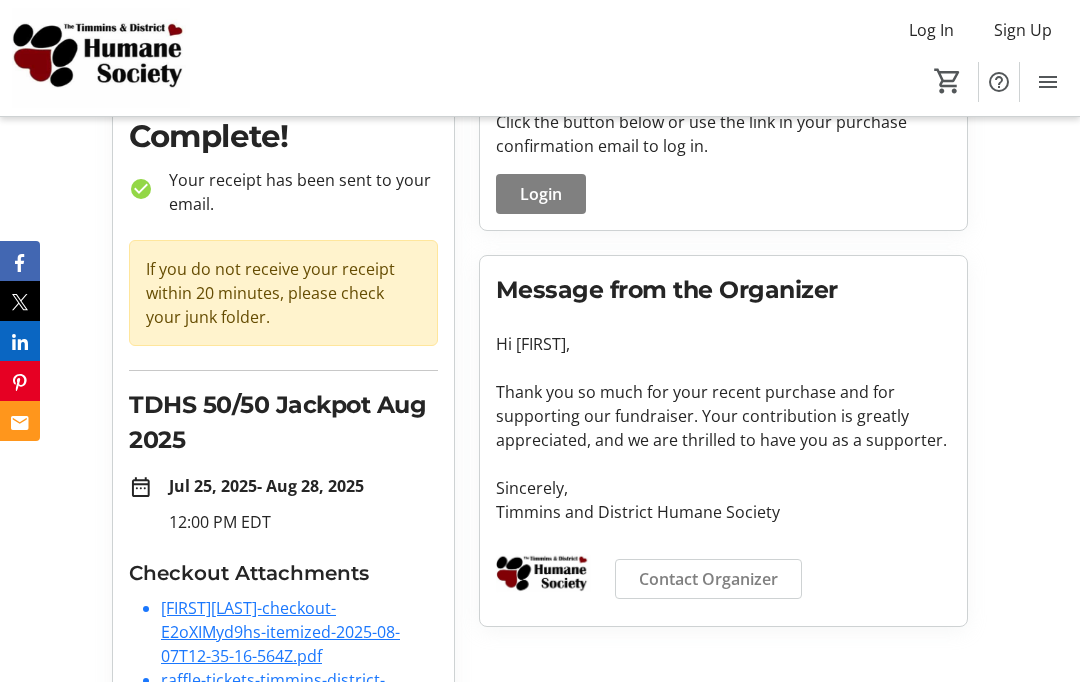 click on "raffle-tickets-timmins-district-humane-j8bOVYGqnpQ.pdf" 